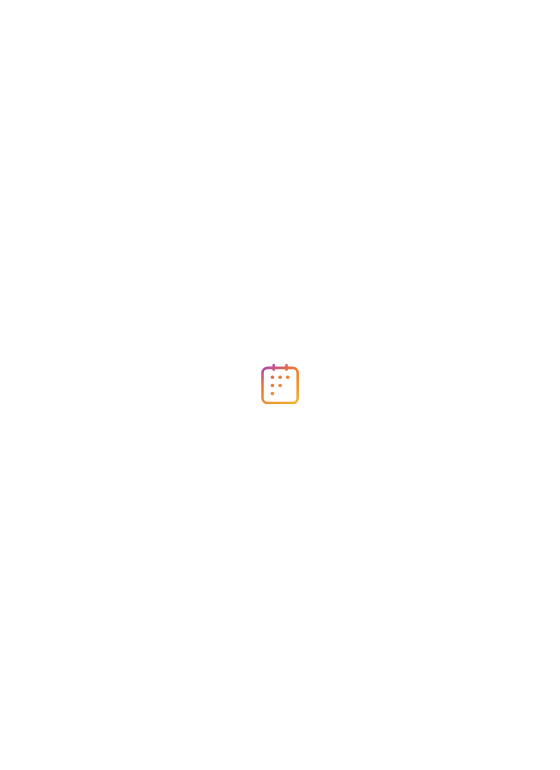 scroll, scrollTop: 0, scrollLeft: 0, axis: both 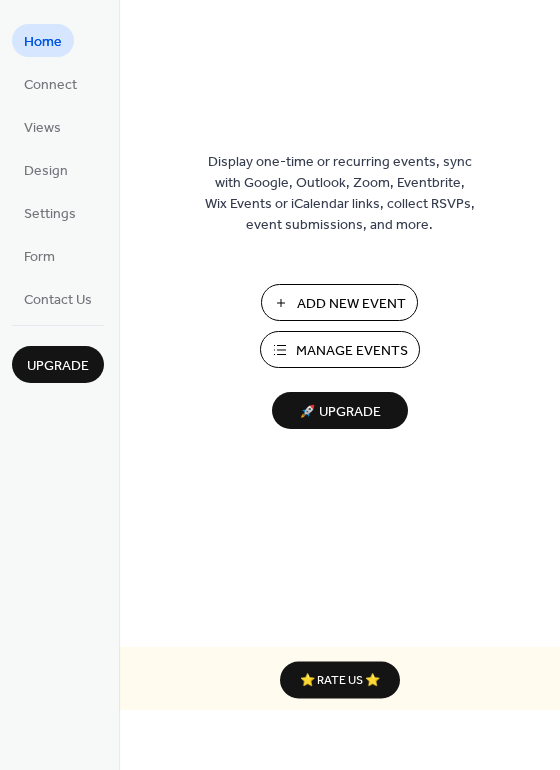 click on "Add New Event" at bounding box center [351, 304] 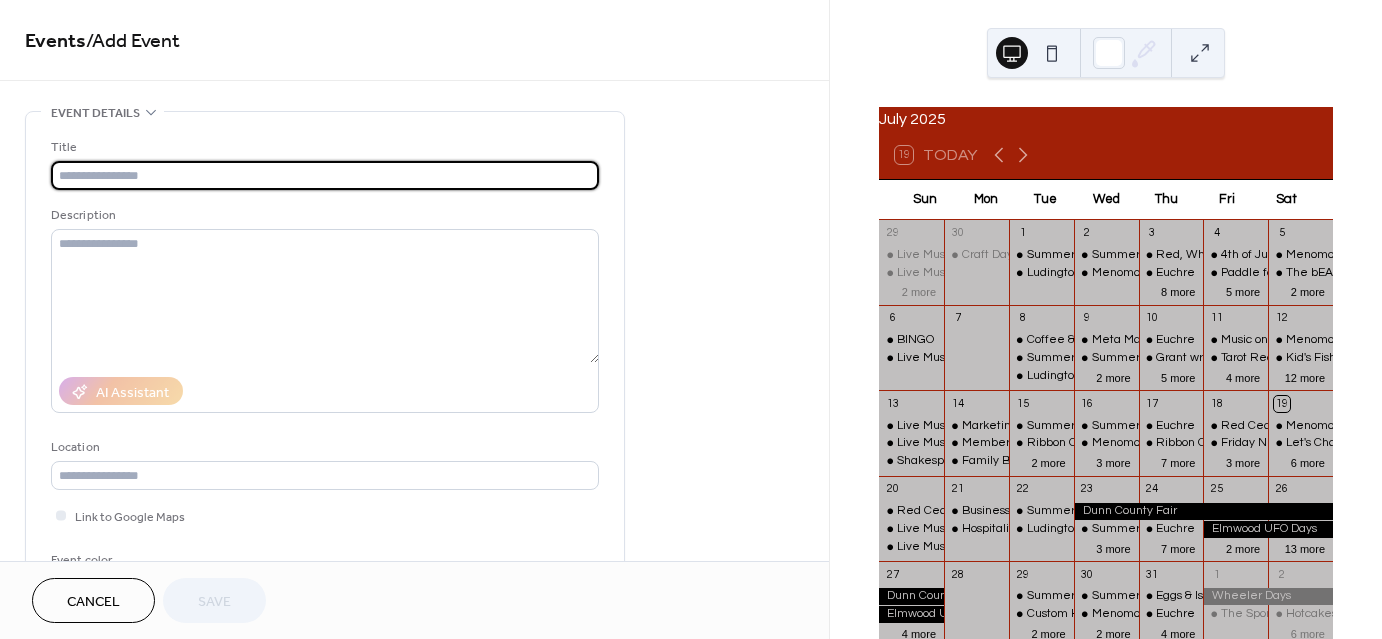 scroll, scrollTop: 0, scrollLeft: 0, axis: both 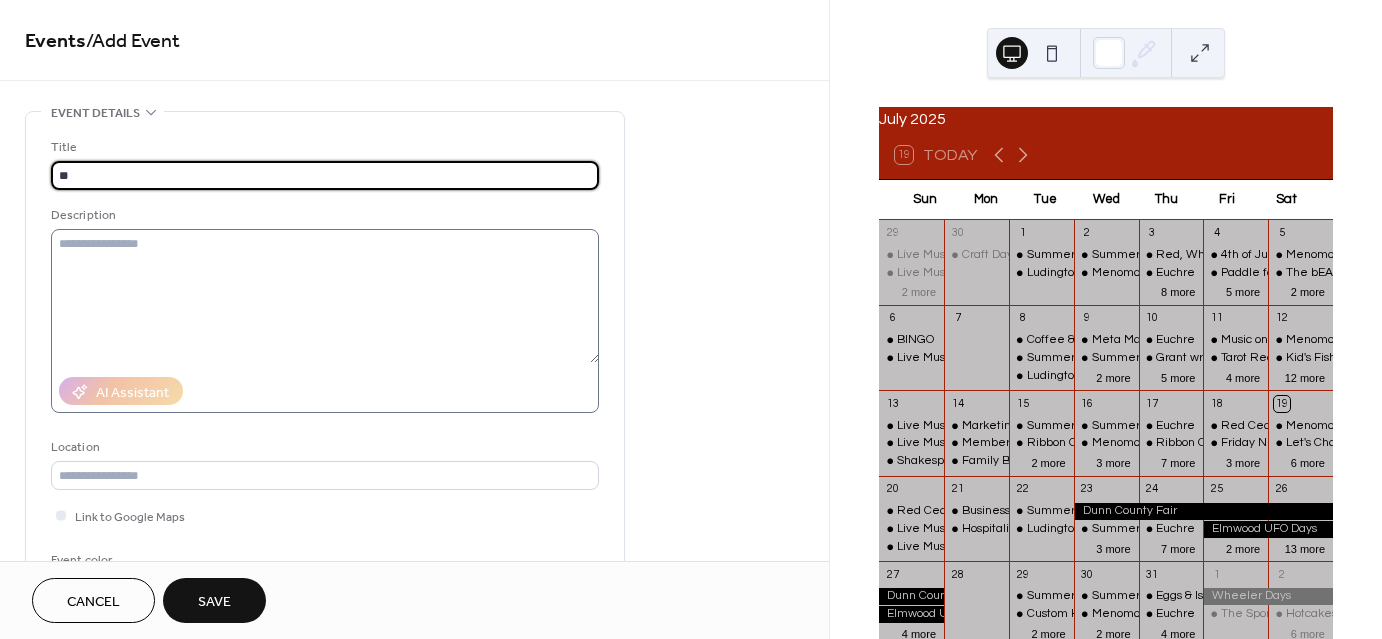 type on "*" 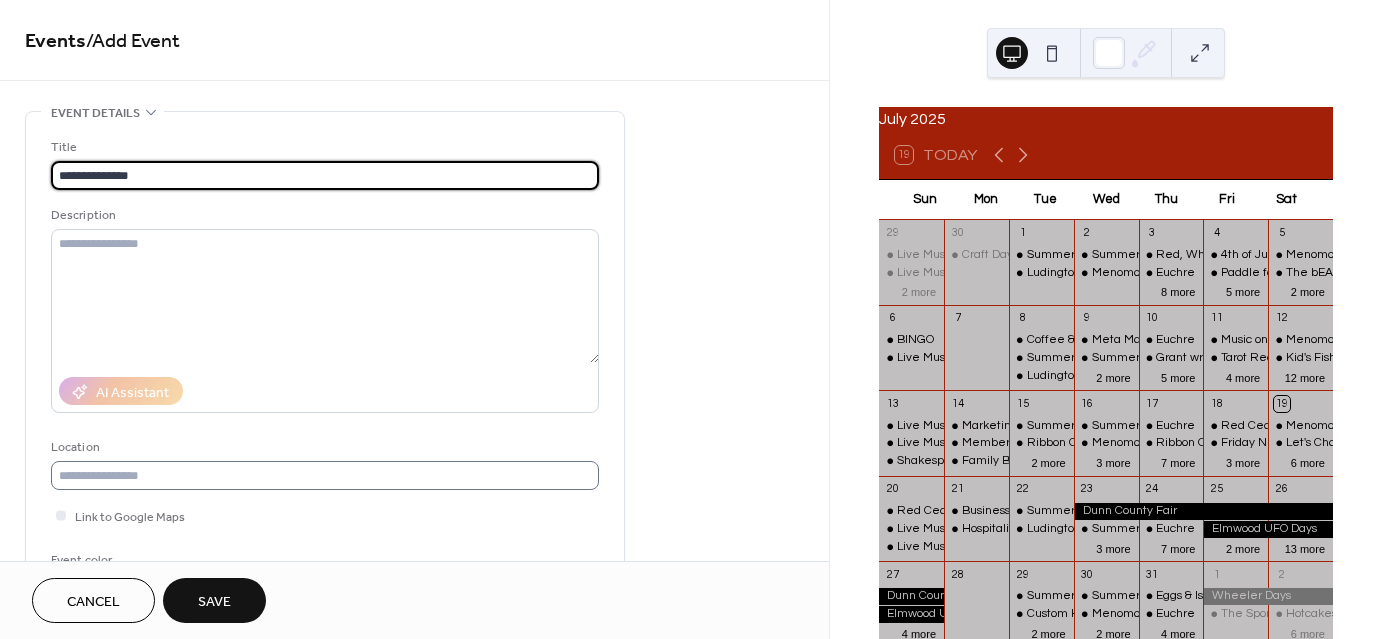 type on "**********" 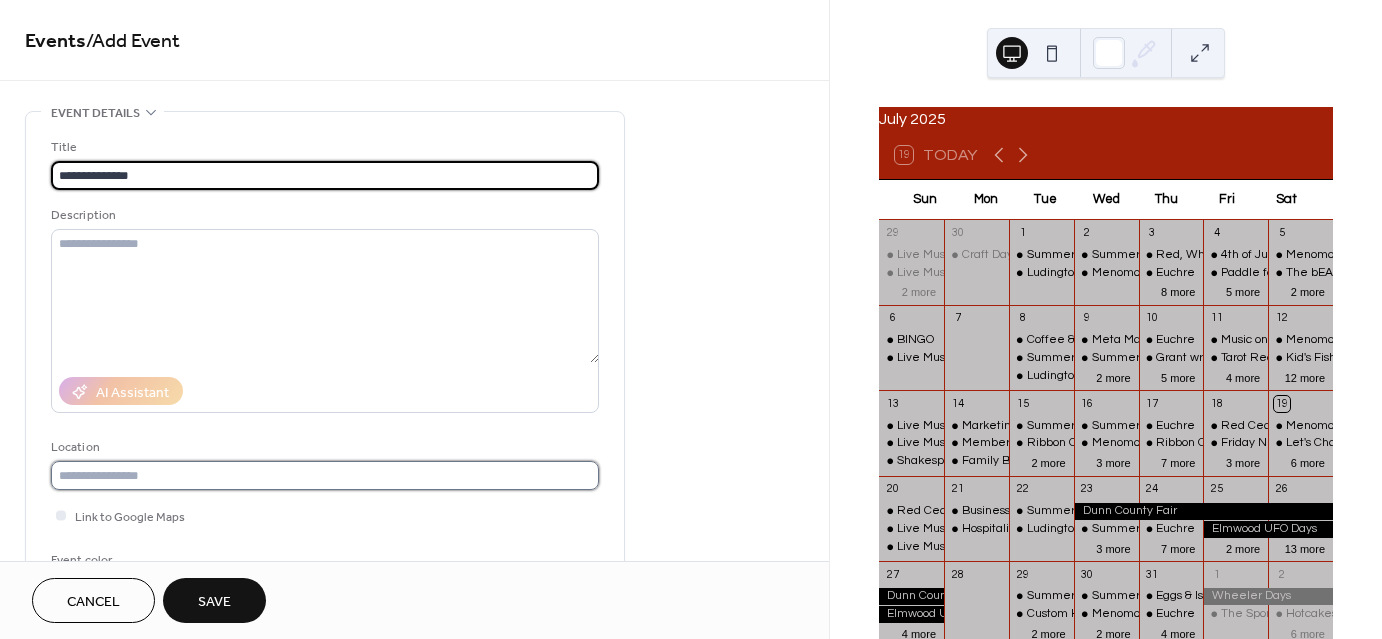 click at bounding box center [325, 475] 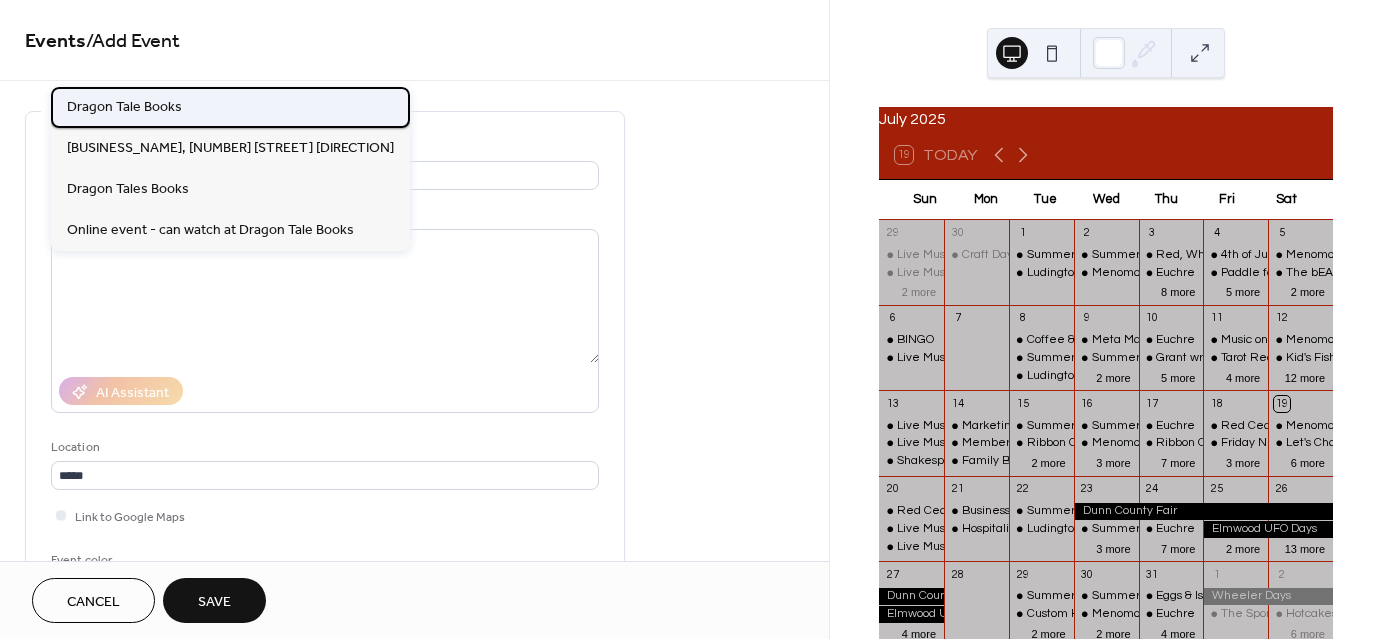 click on "Dragon Tale Books" at bounding box center [124, 106] 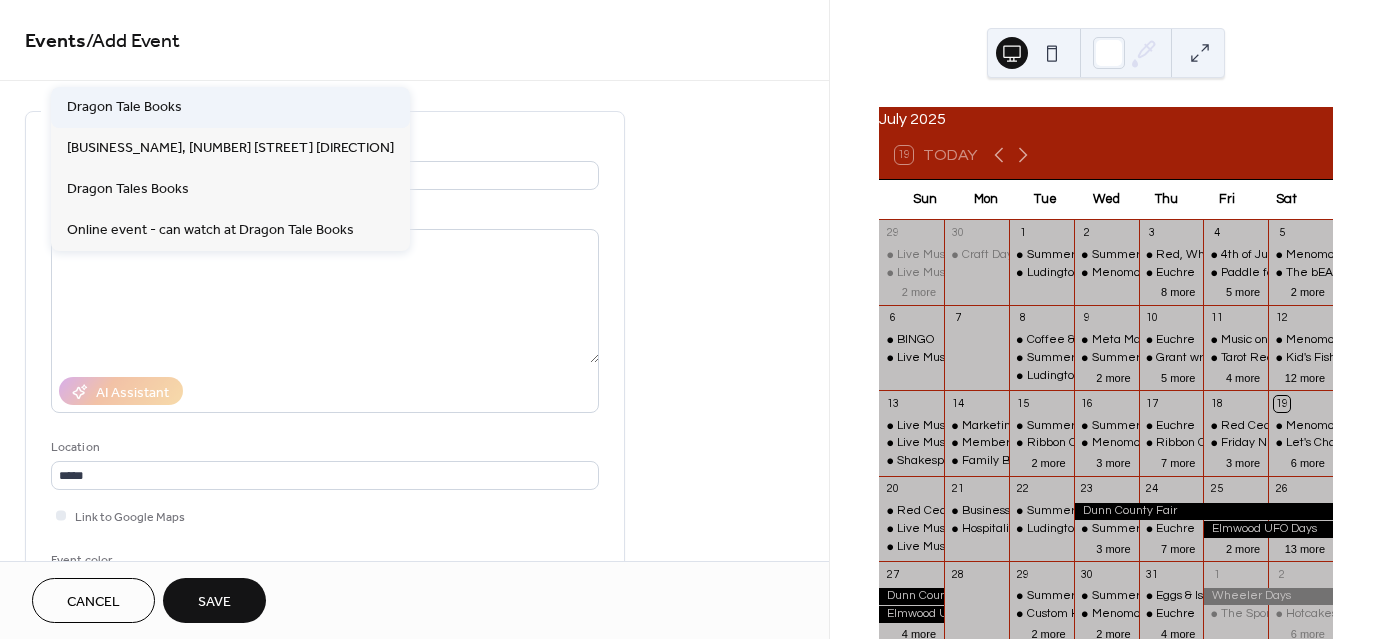 type on "**********" 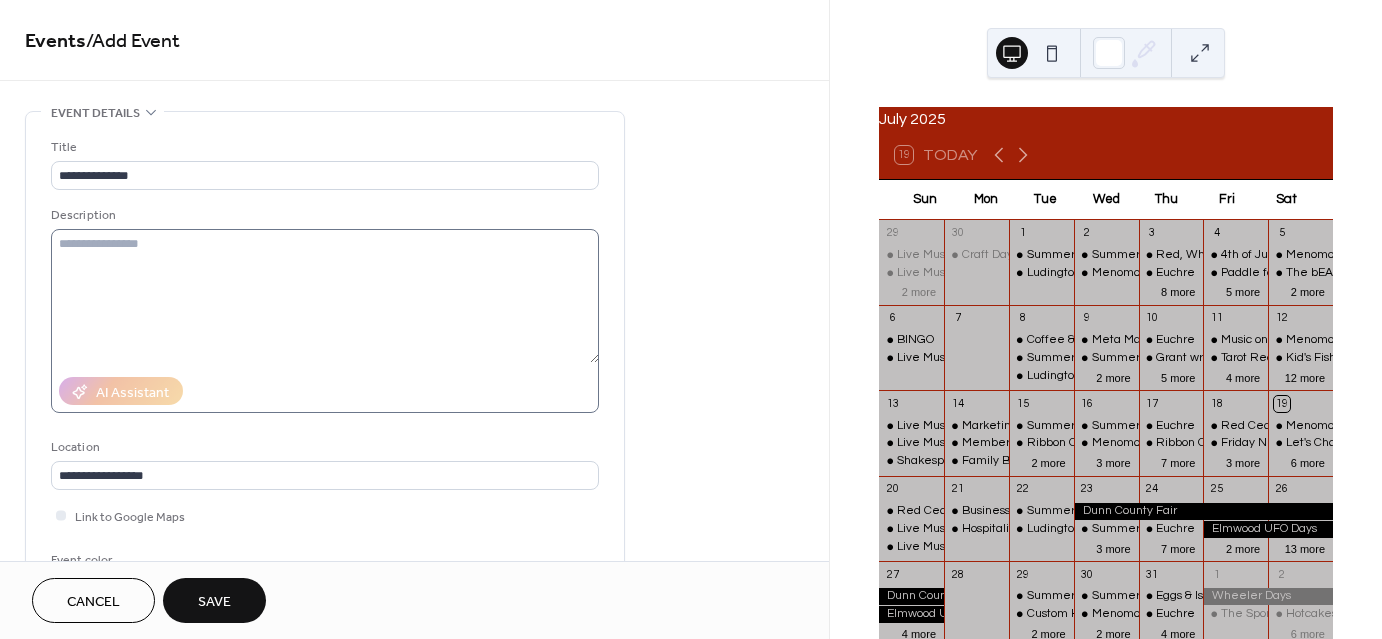 scroll, scrollTop: 300, scrollLeft: 0, axis: vertical 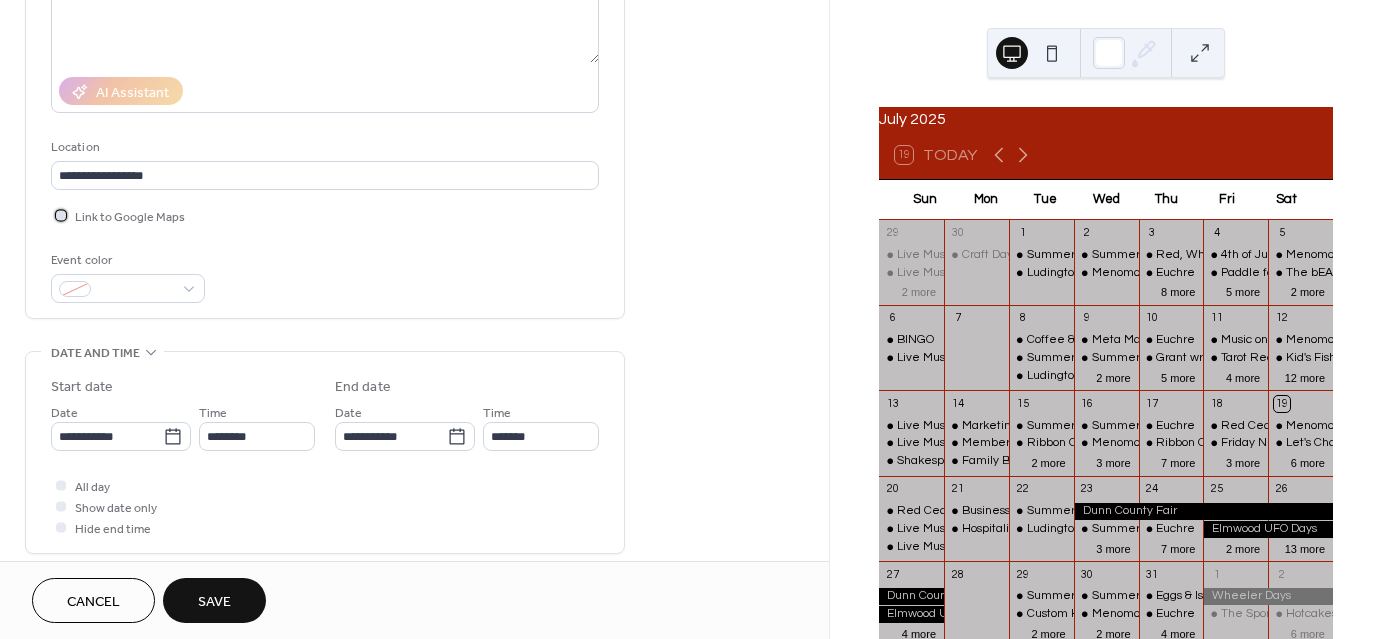 click at bounding box center [61, 215] 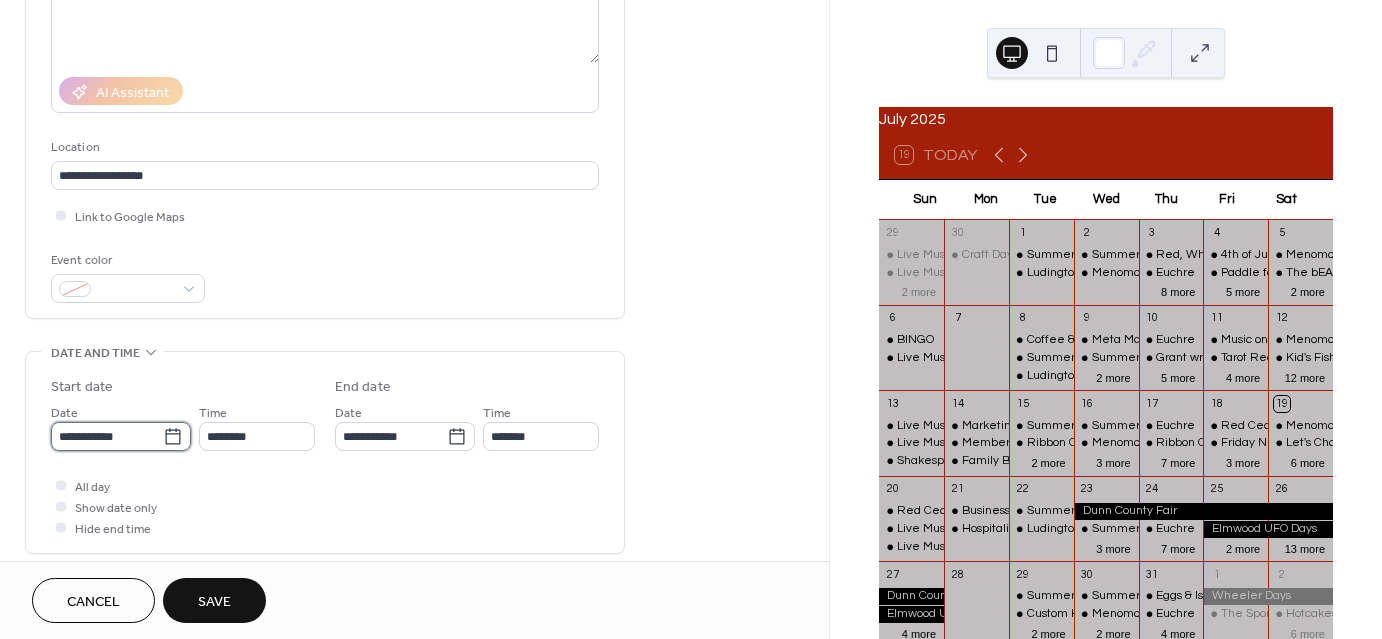 click on "**********" at bounding box center (107, 436) 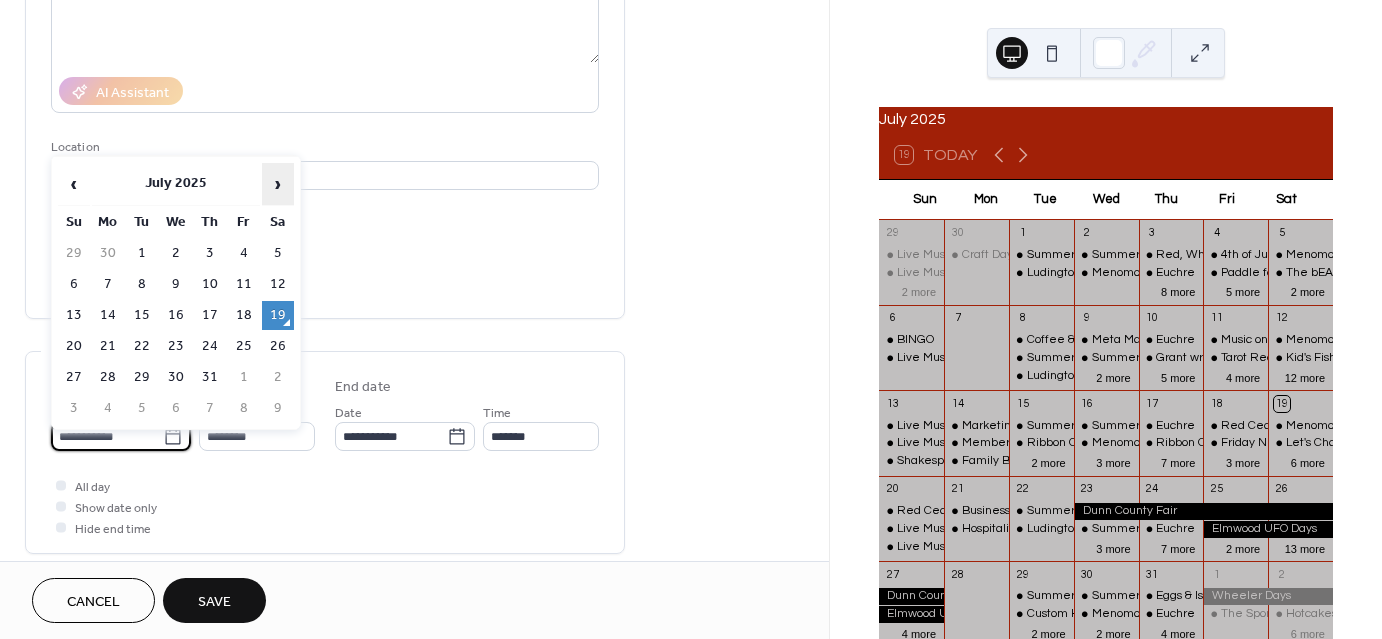 click on "›" at bounding box center (278, 184) 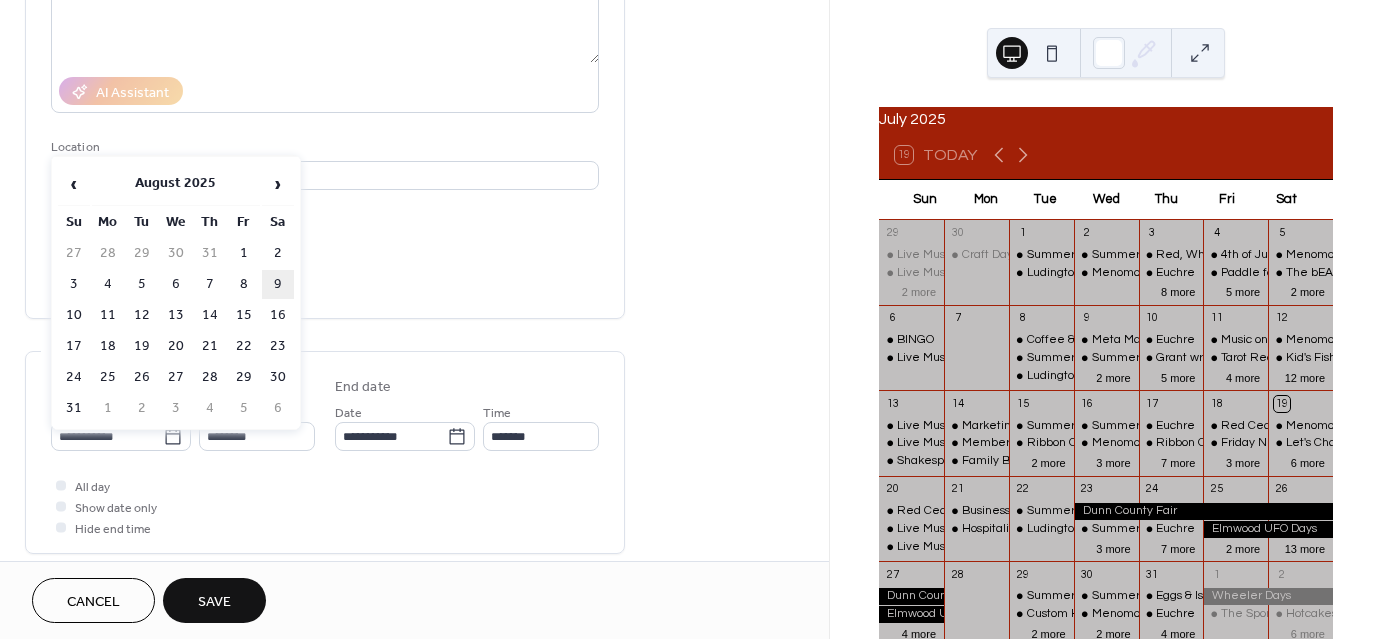click on "9" at bounding box center (278, 284) 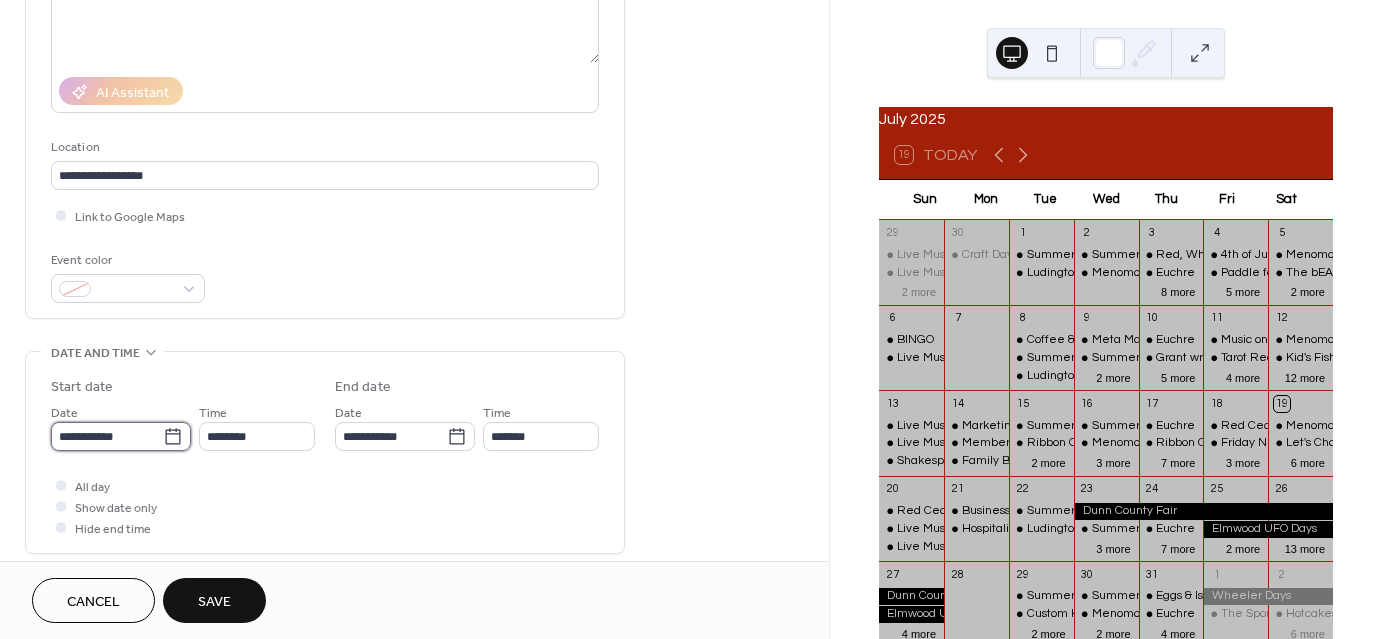 click on "**********" at bounding box center [107, 436] 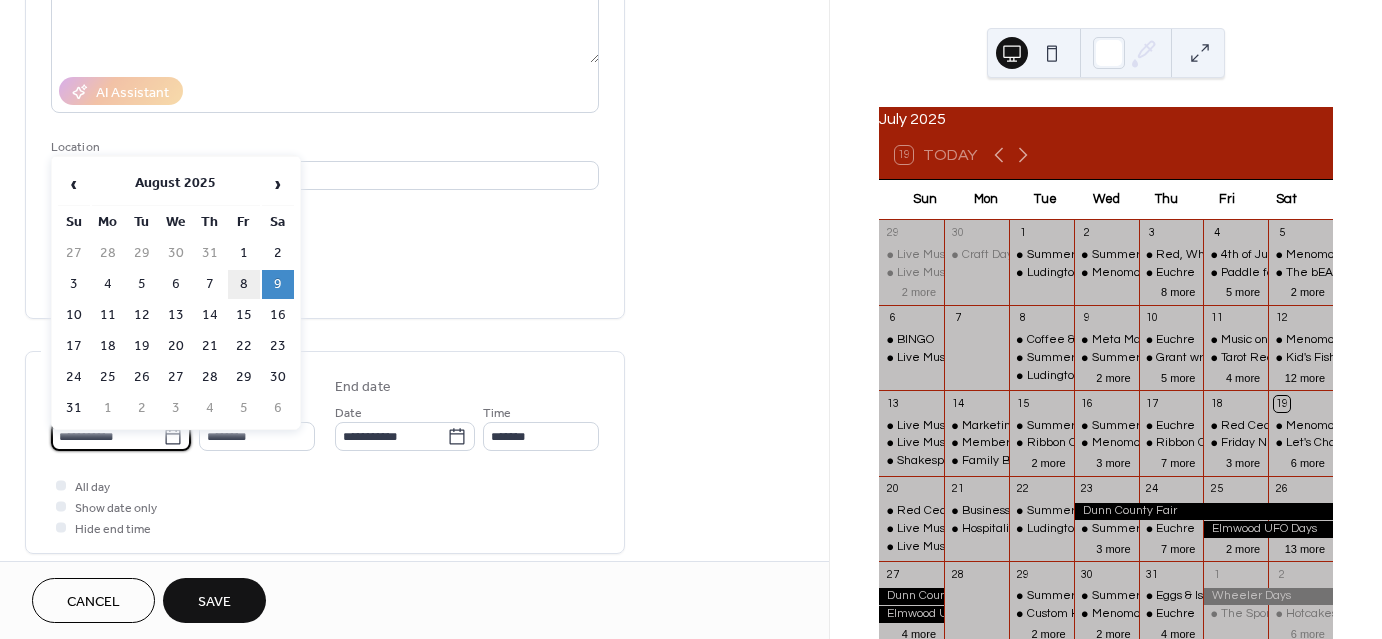 click on "8" at bounding box center (244, 284) 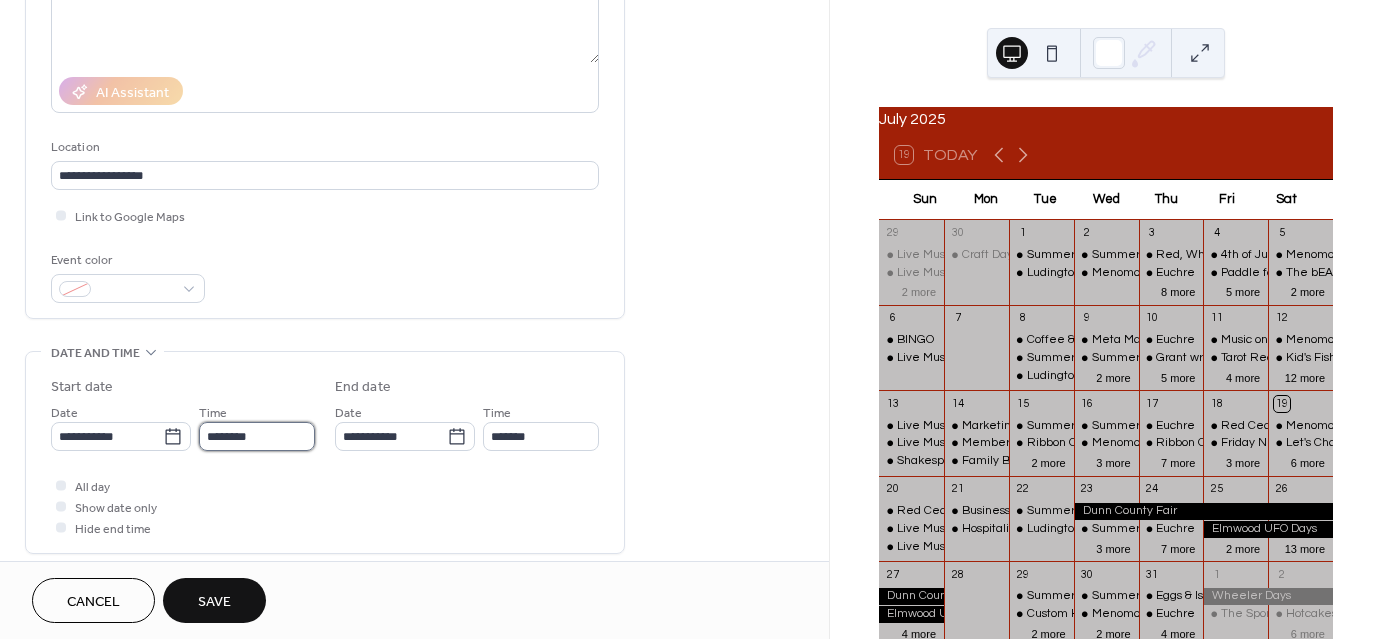 click on "********" at bounding box center [257, 436] 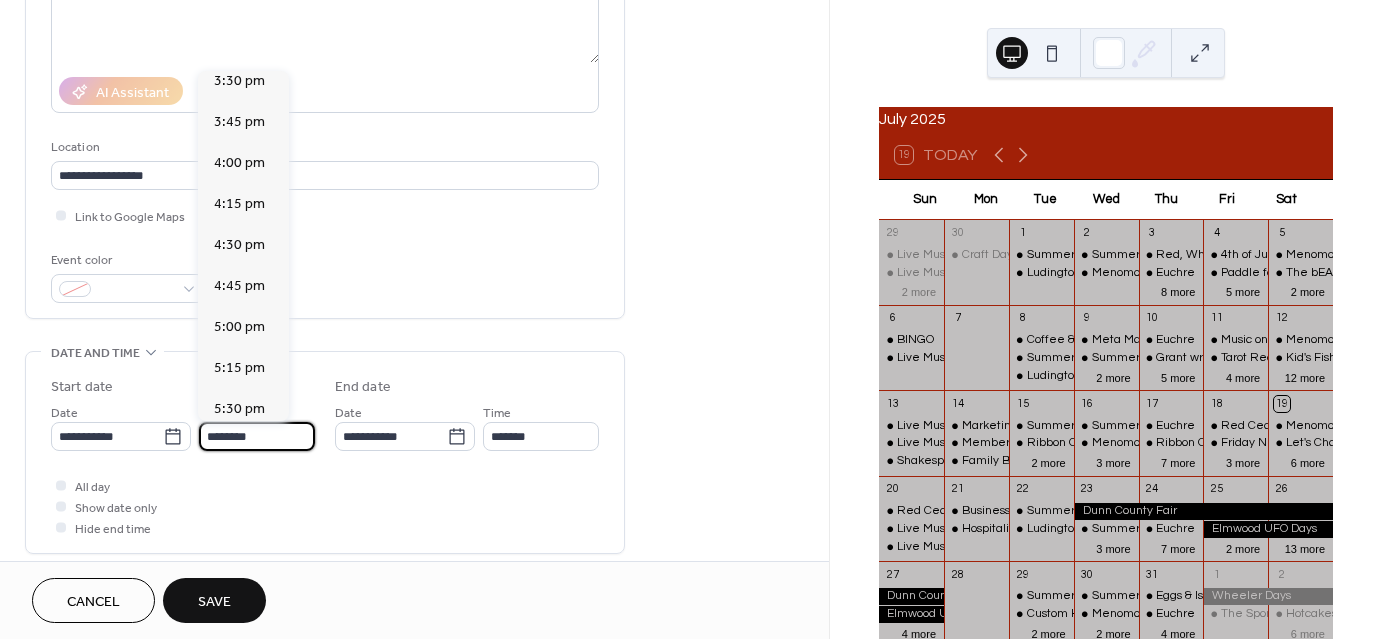scroll, scrollTop: 2568, scrollLeft: 0, axis: vertical 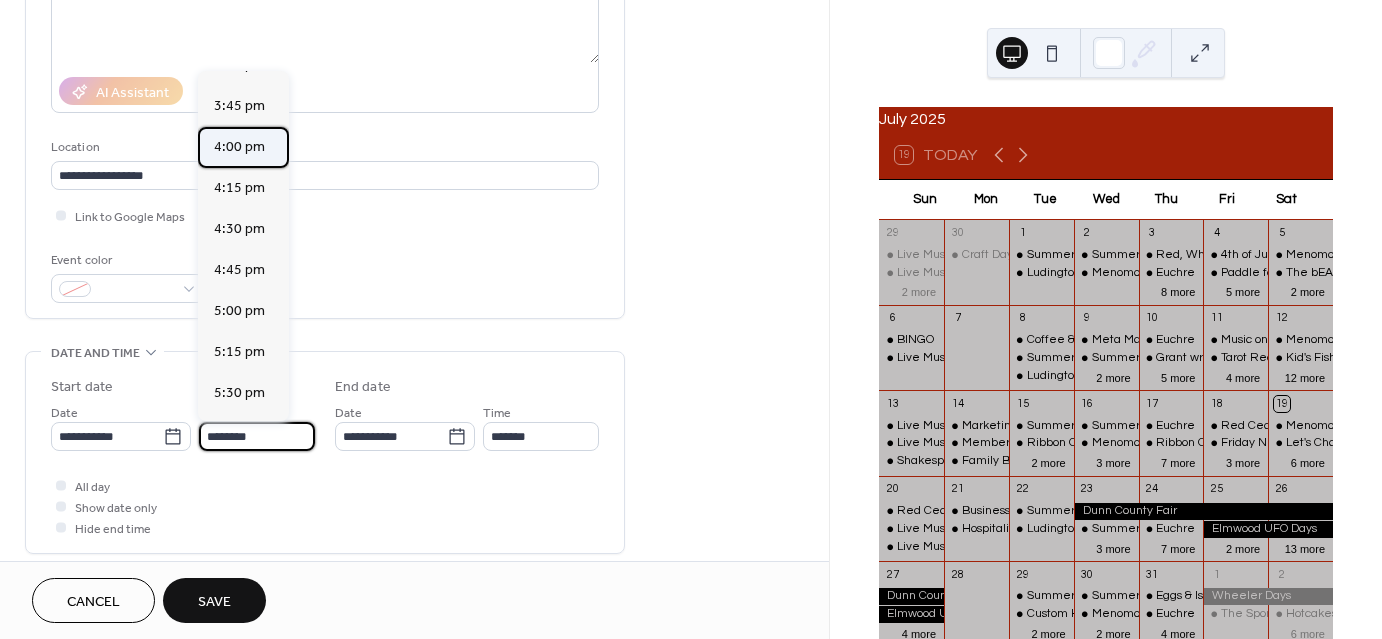 click on "4:00 pm" at bounding box center [239, 147] 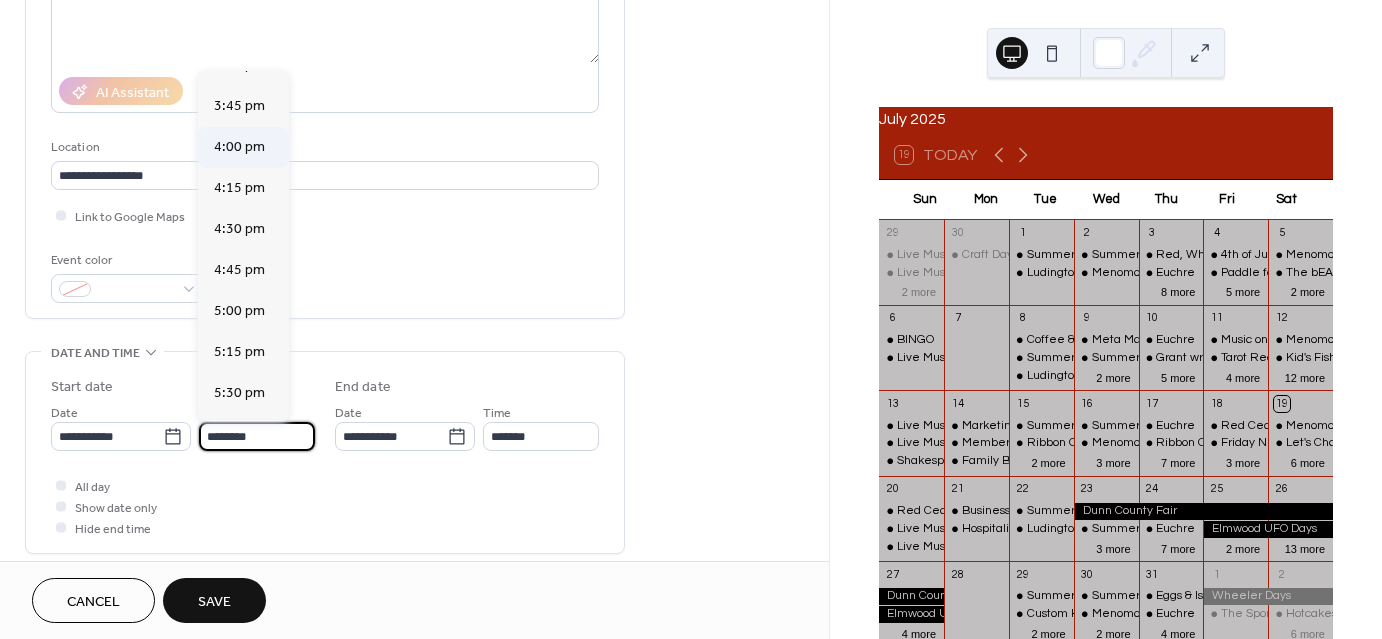 type on "*******" 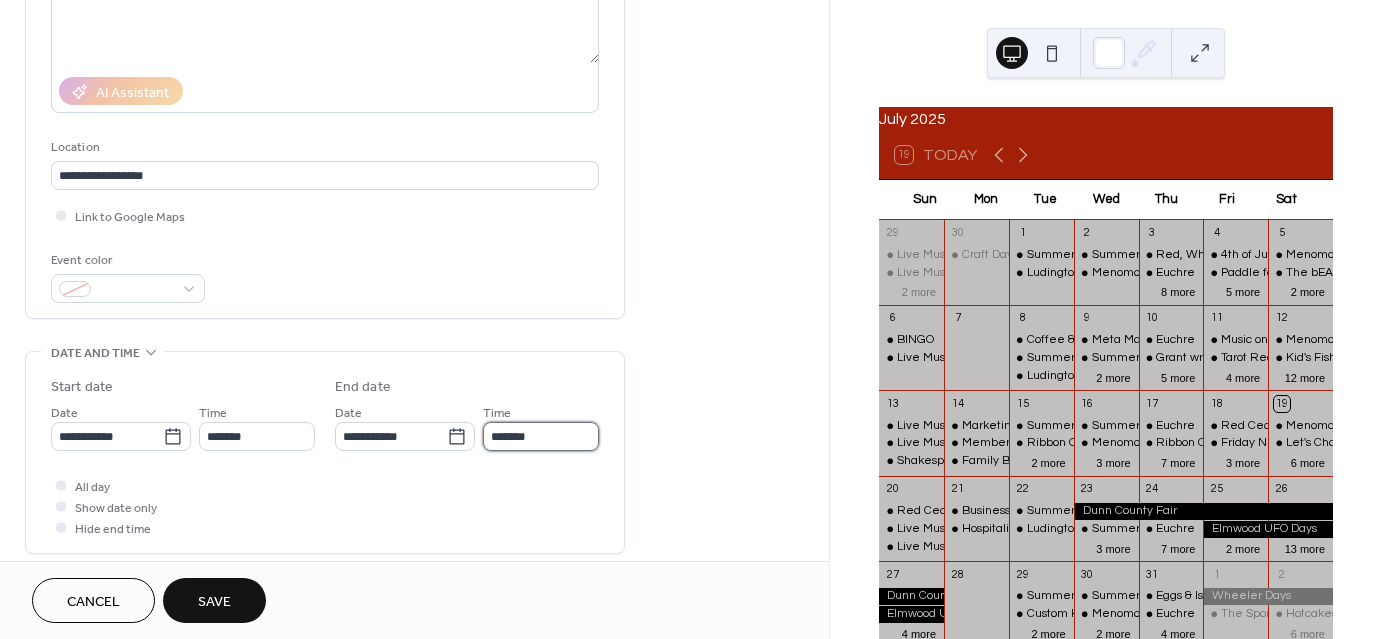 click on "*******" at bounding box center [541, 436] 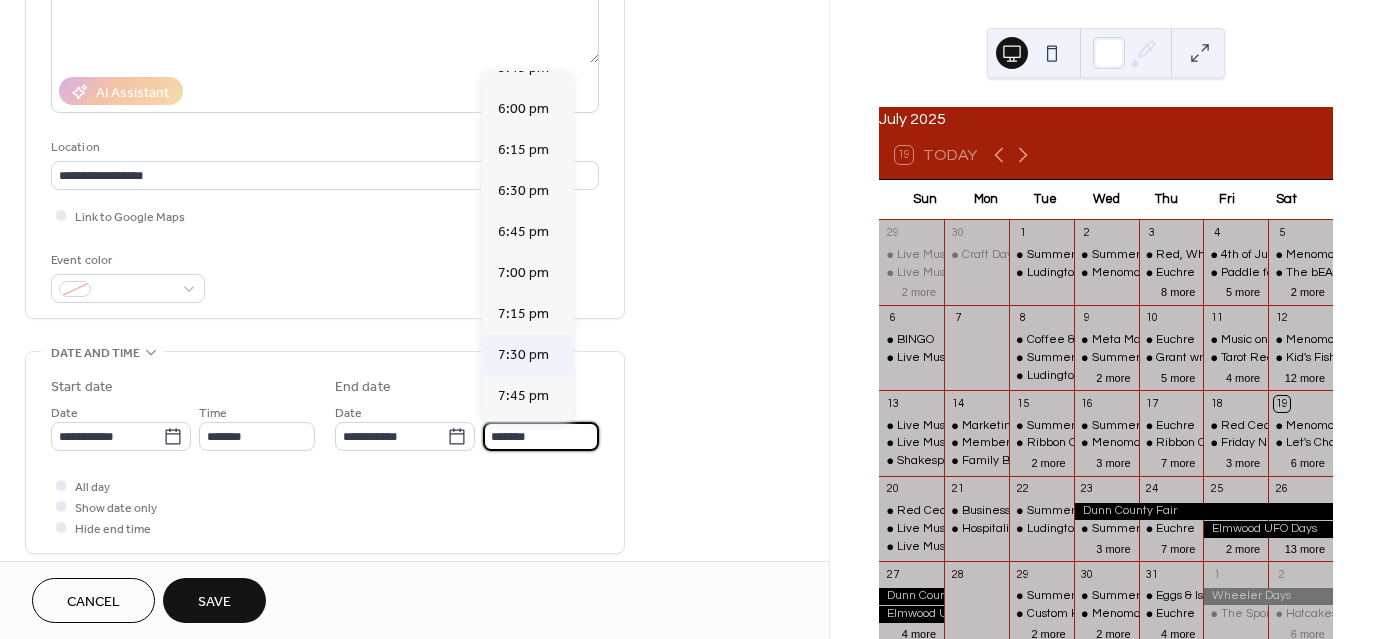 scroll, scrollTop: 300, scrollLeft: 0, axis: vertical 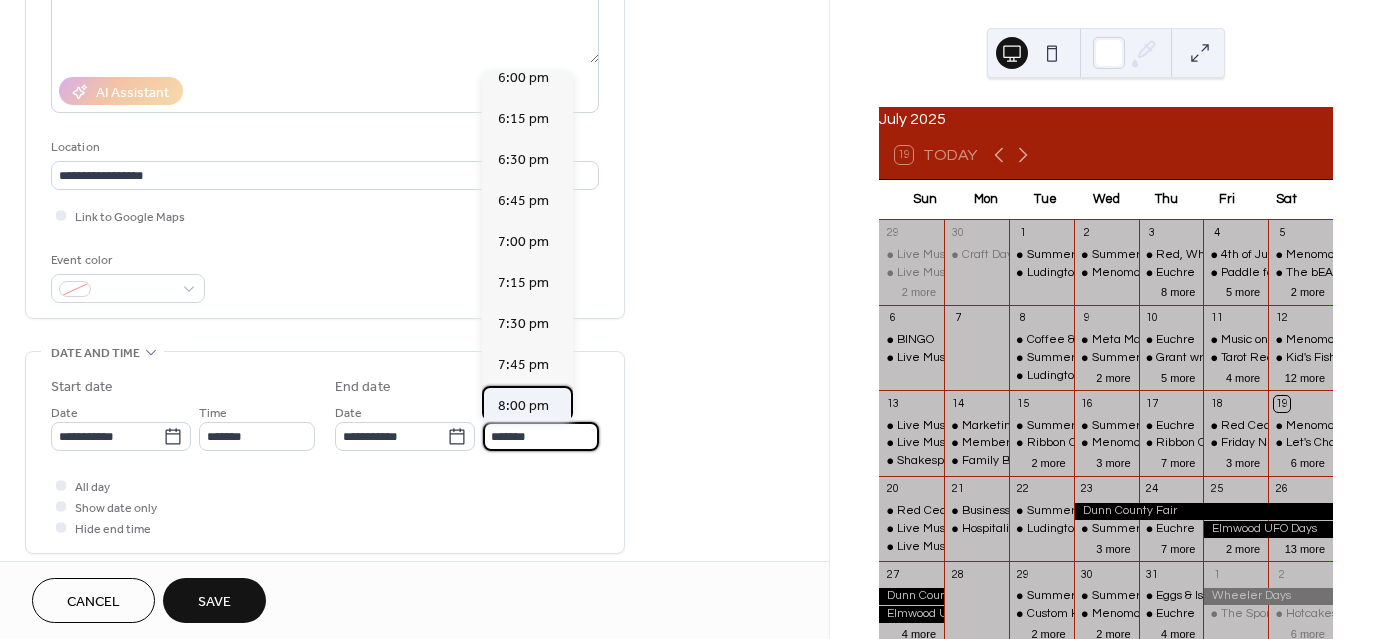 click on "8:00 pm" at bounding box center [523, 406] 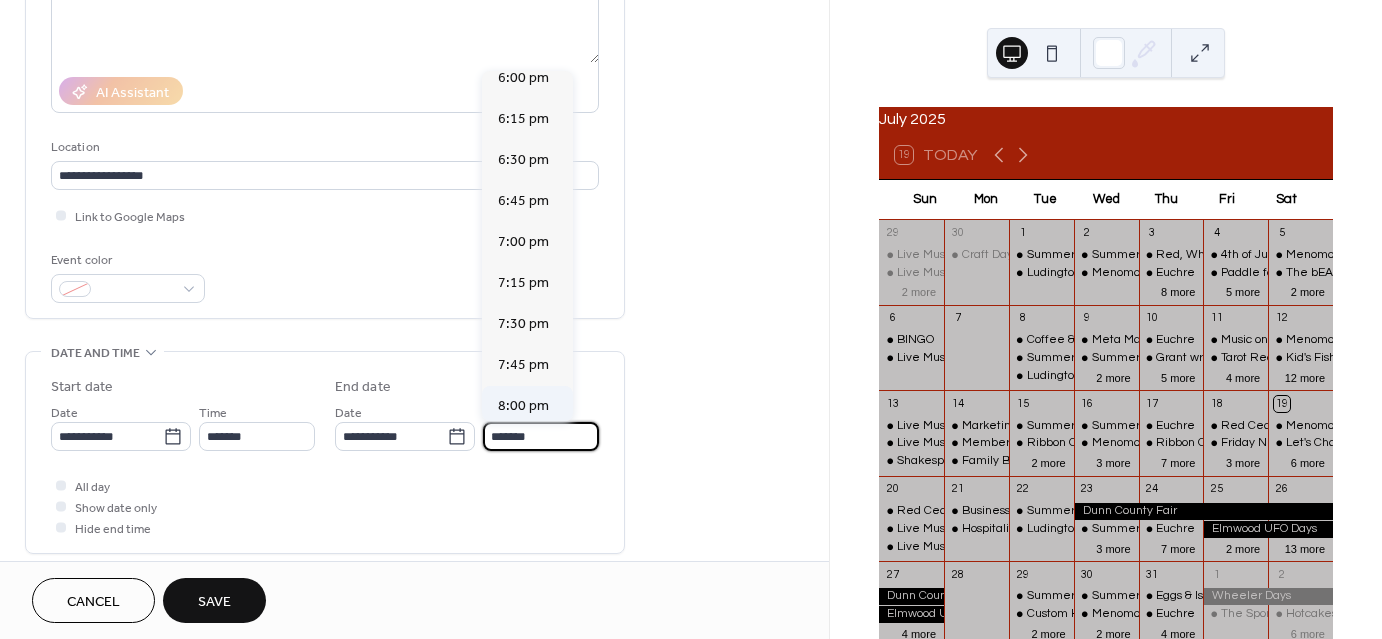 type on "*******" 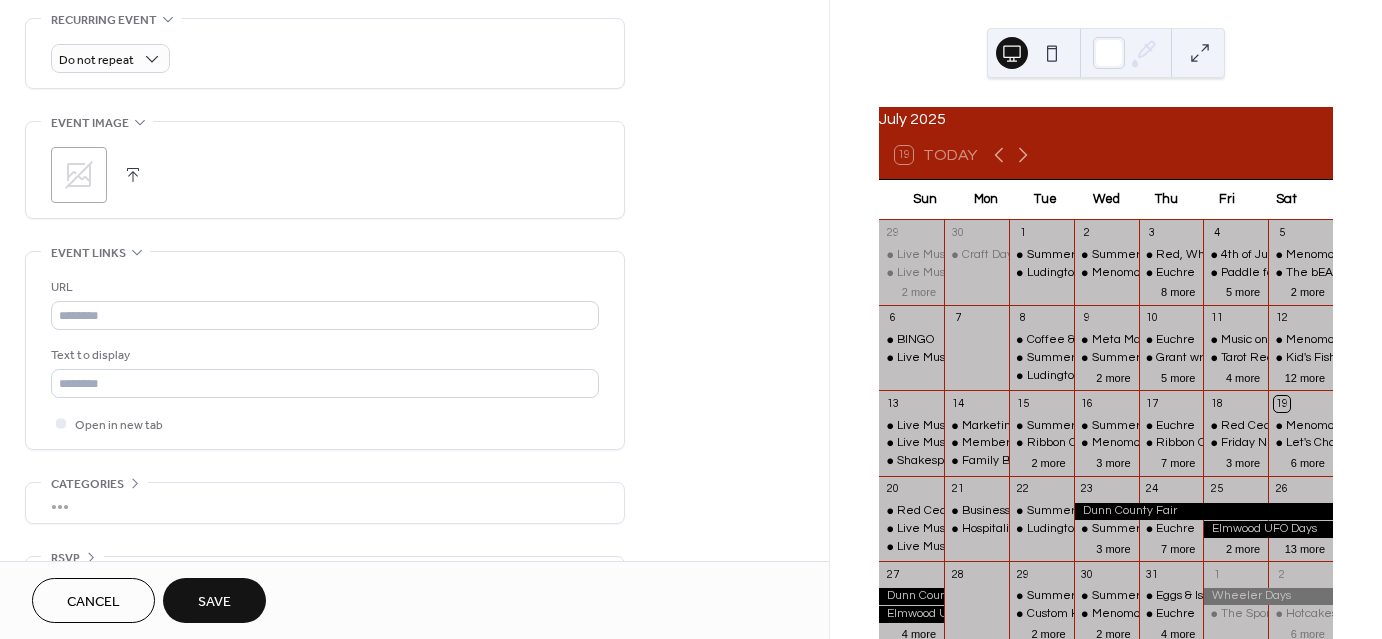 scroll, scrollTop: 922, scrollLeft: 0, axis: vertical 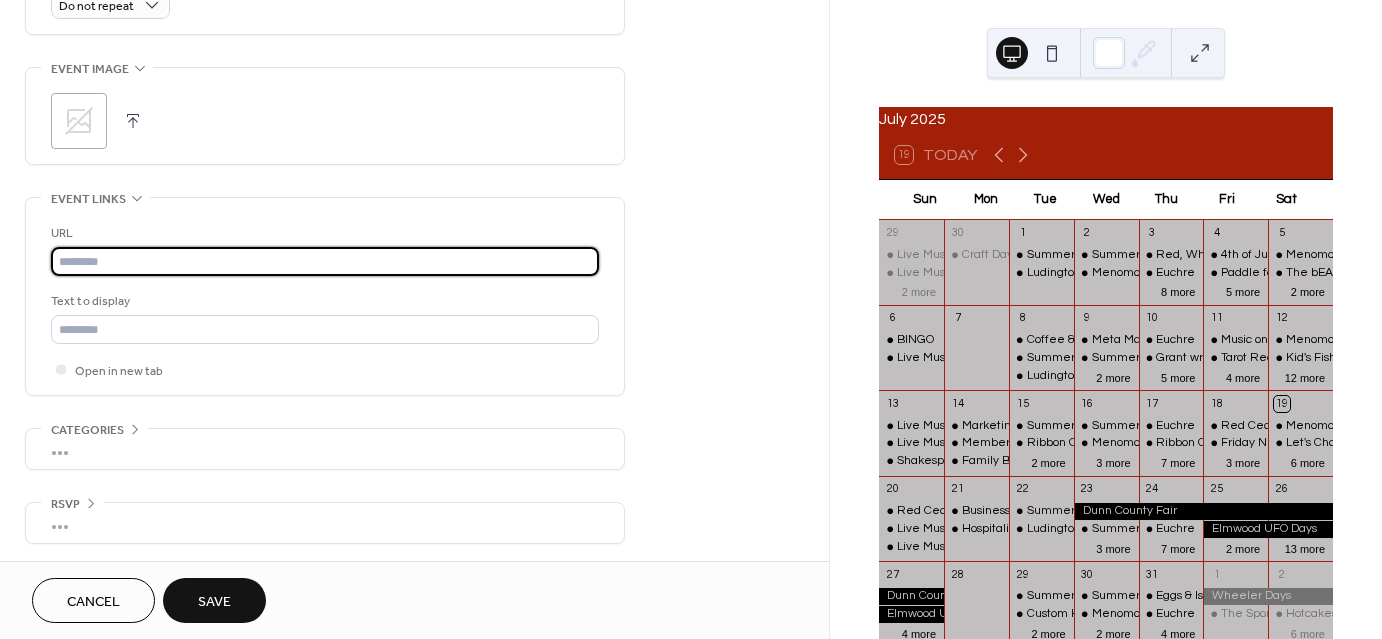 paste on "**********" 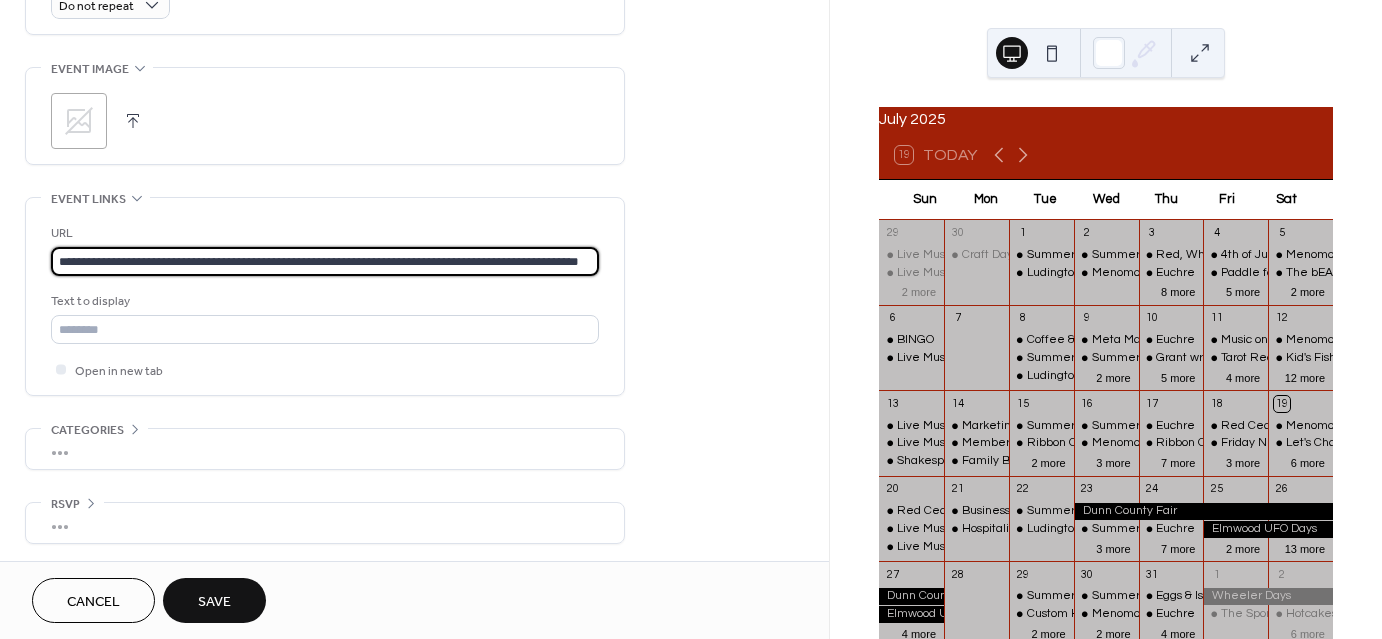 scroll, scrollTop: 0, scrollLeft: 85, axis: horizontal 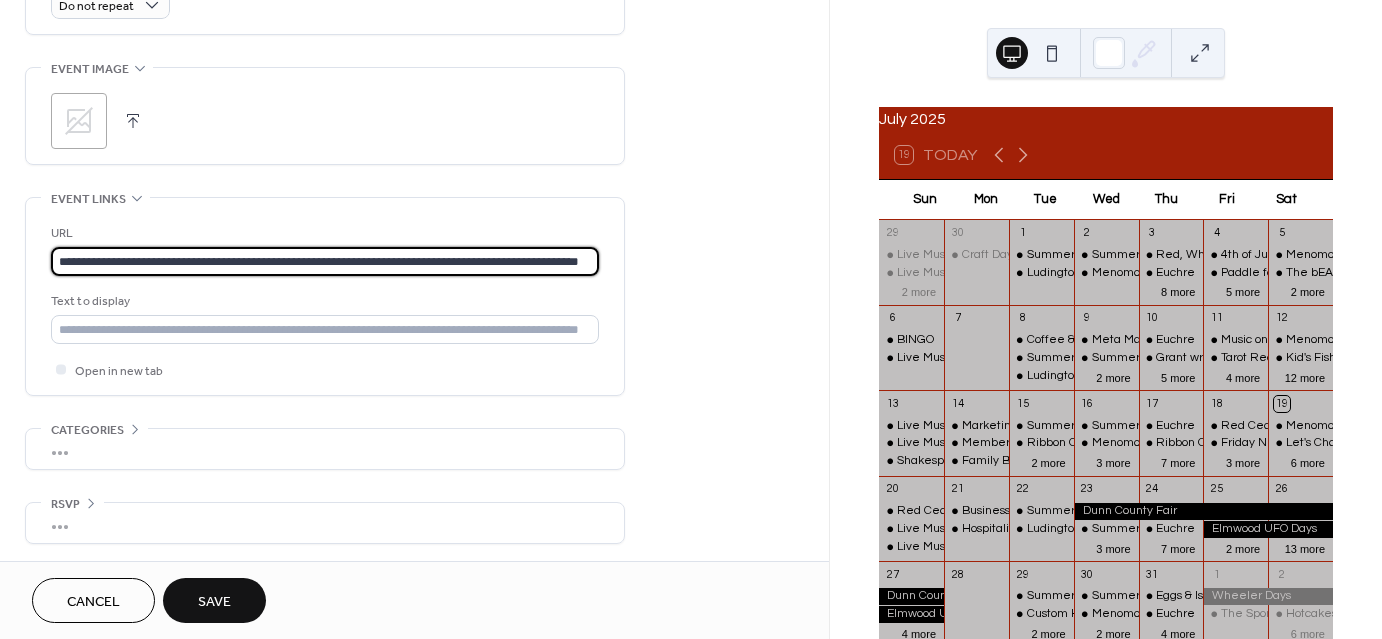 type on "**********" 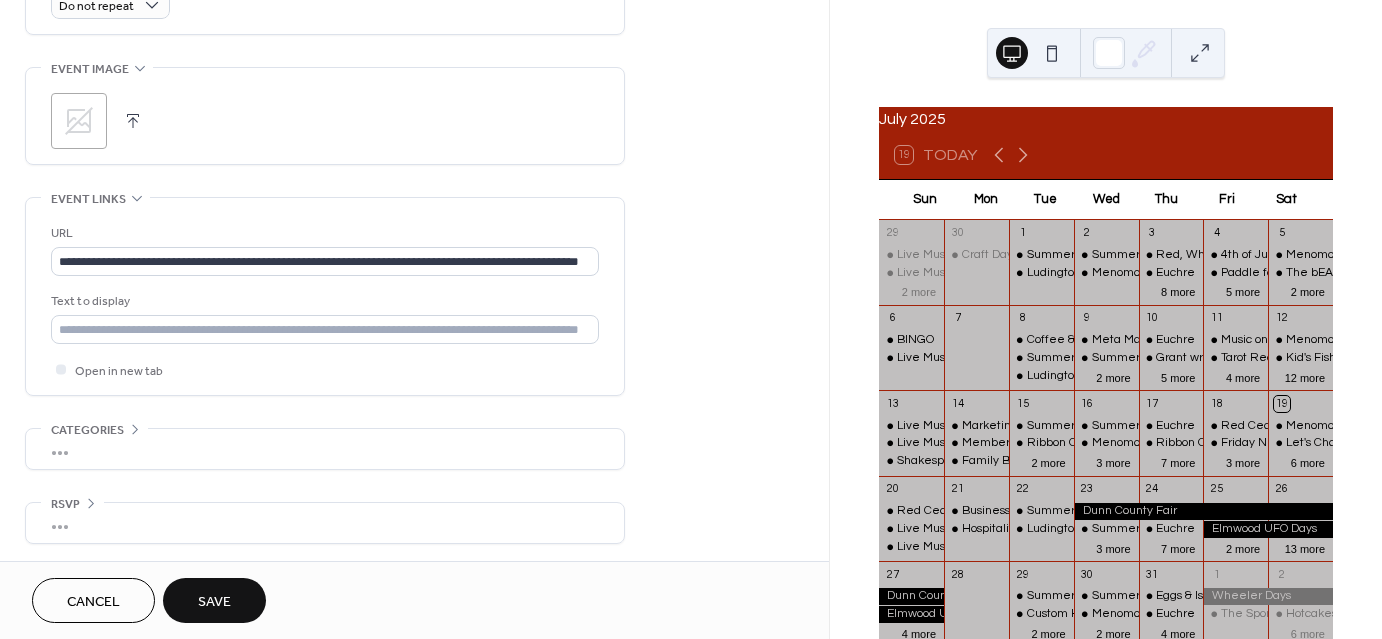 scroll, scrollTop: 0, scrollLeft: 0, axis: both 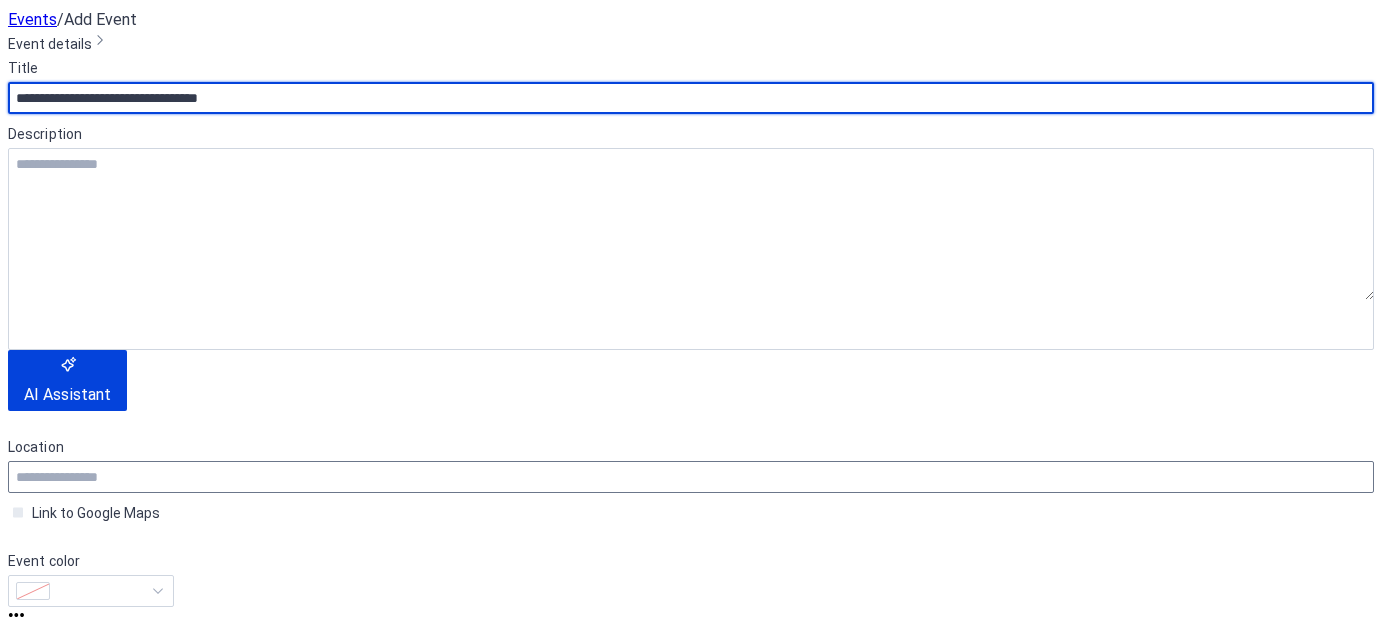 type on "**********" 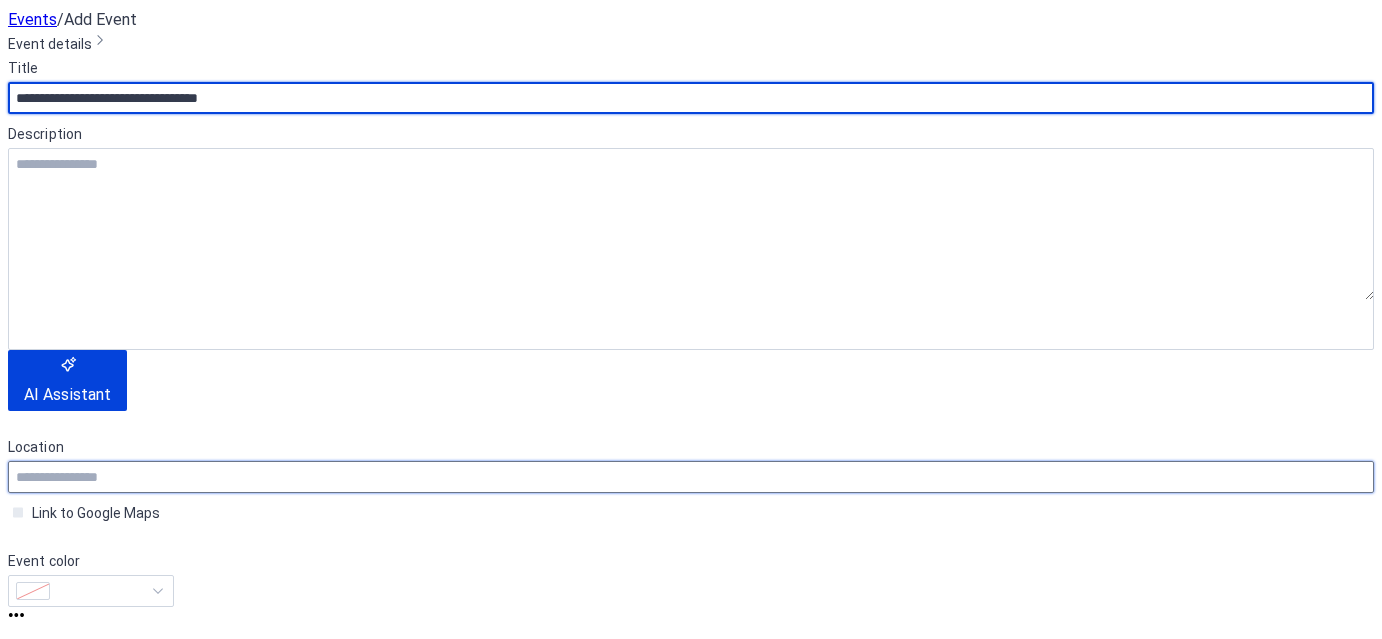 click at bounding box center [691, 477] 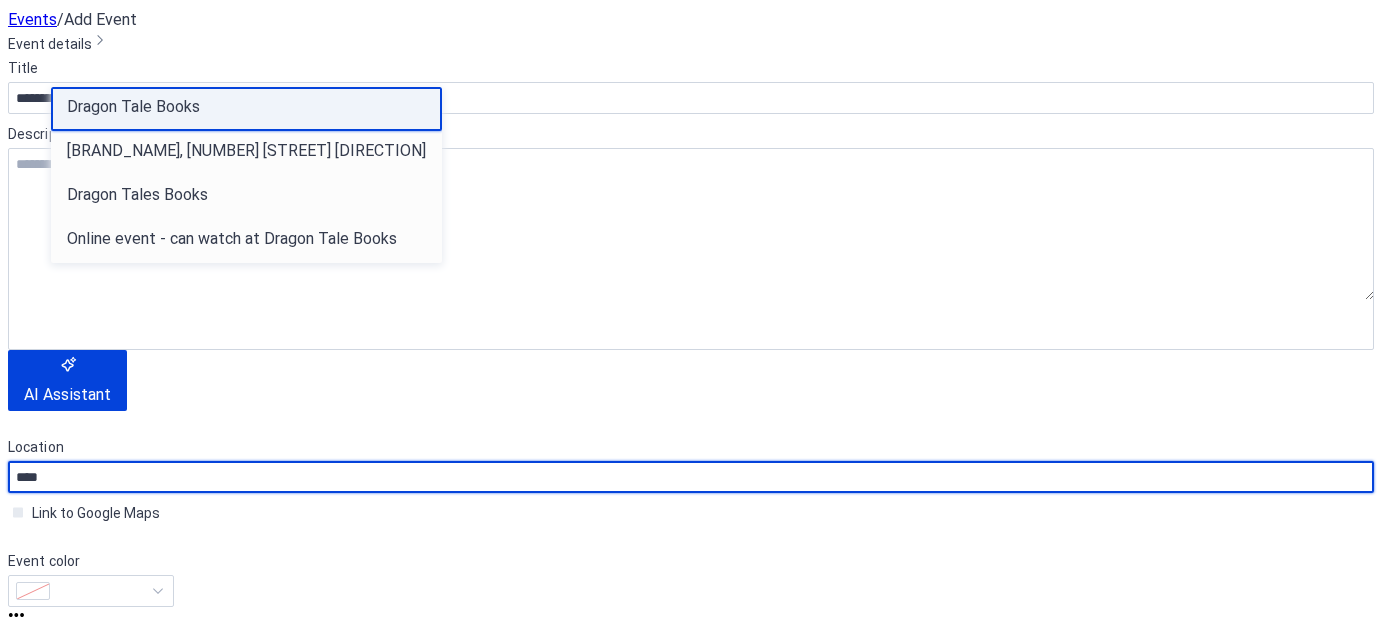 click on "Dragon Tale Books" at bounding box center [133, 107] 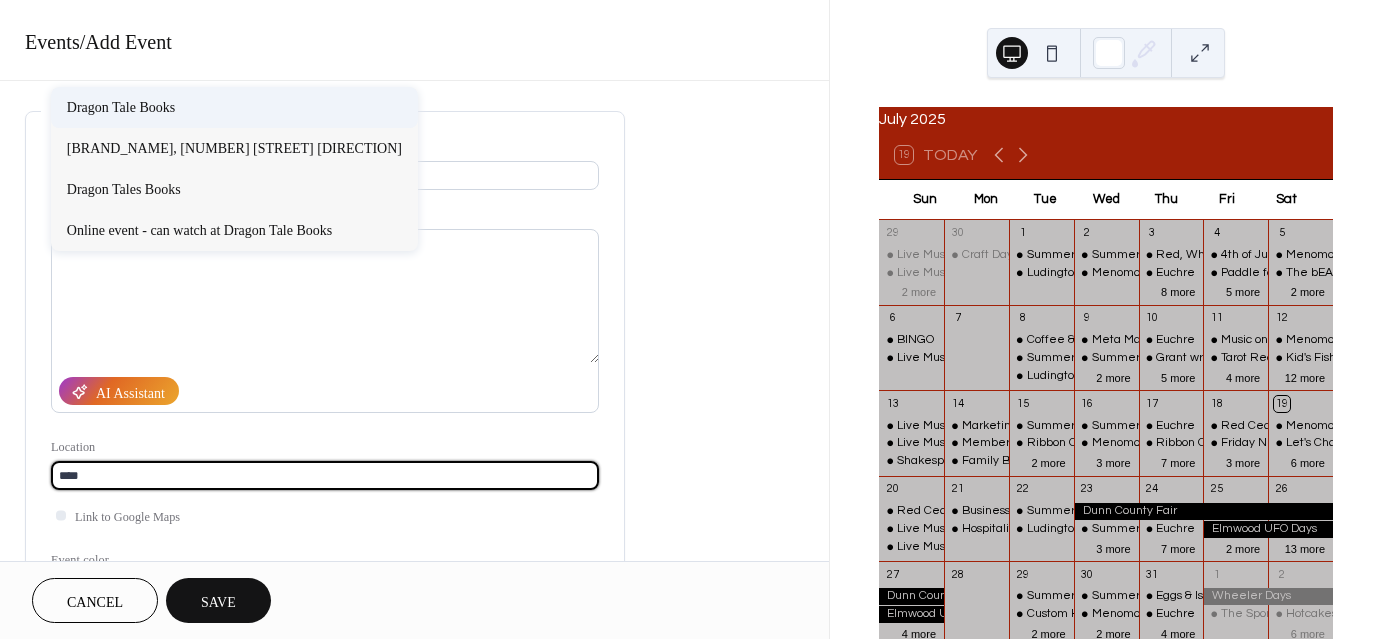 type on "**********" 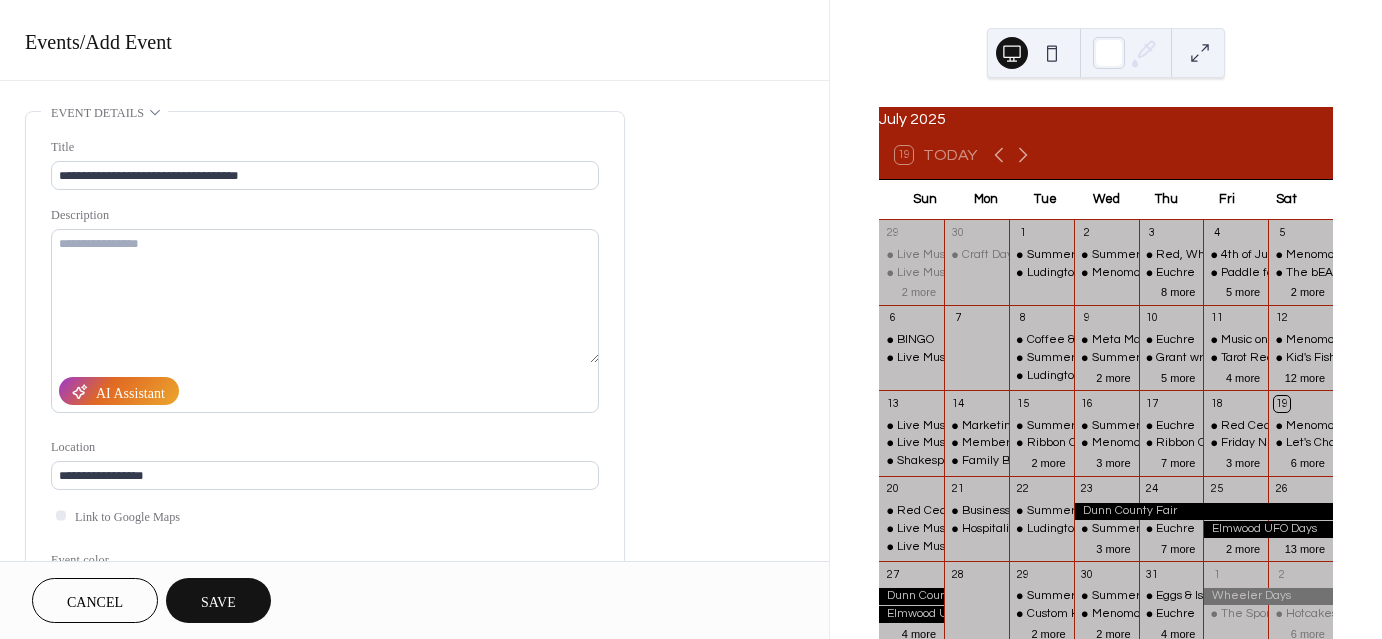scroll, scrollTop: 400, scrollLeft: 0, axis: vertical 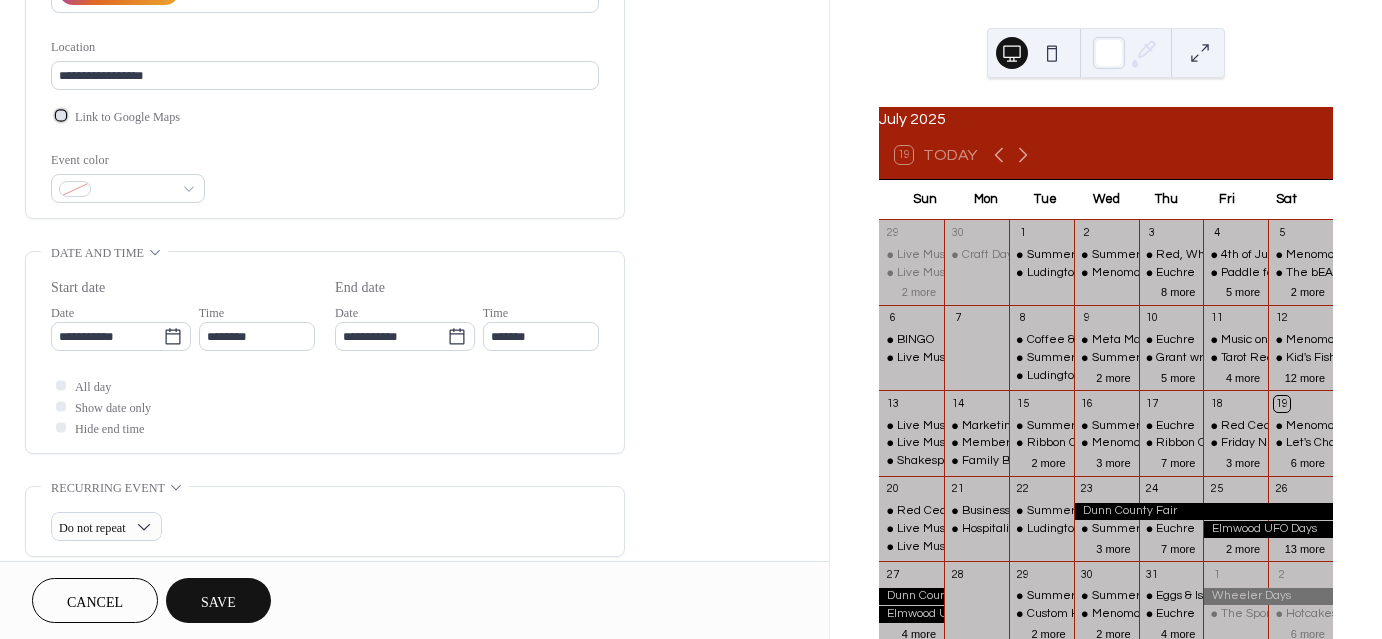 click at bounding box center (61, 115) 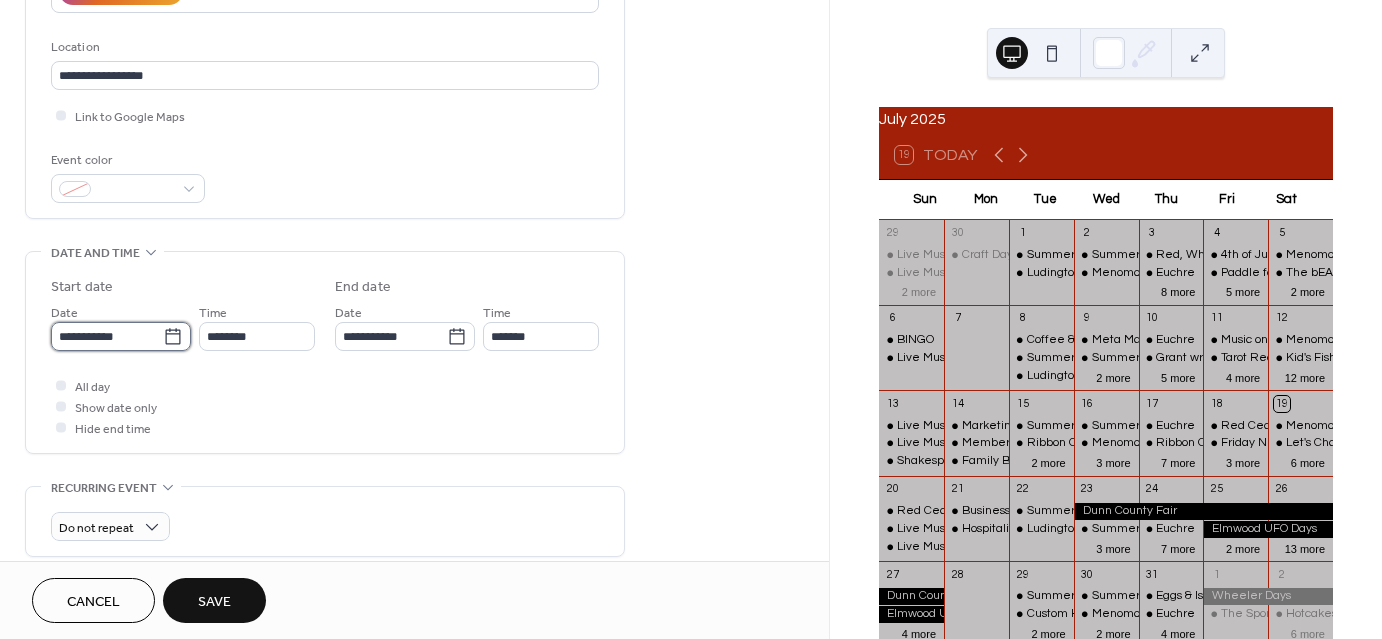 click on "**********" at bounding box center [107, 336] 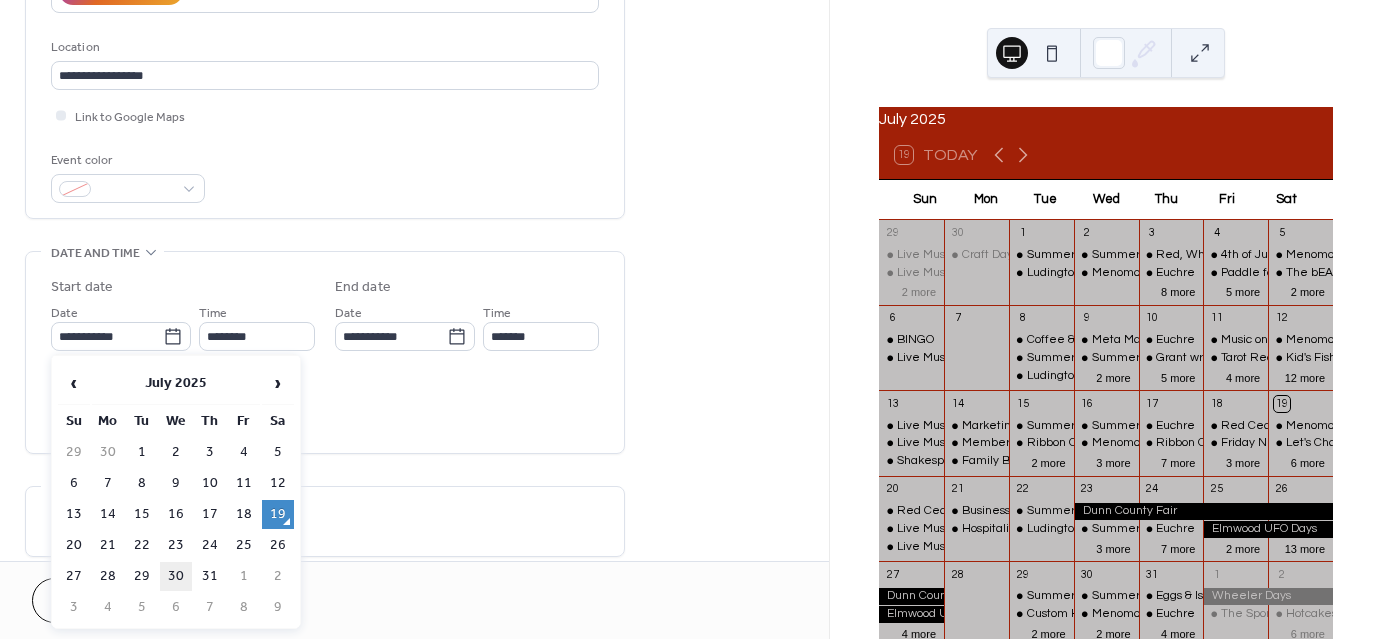 click on "30" at bounding box center [176, 576] 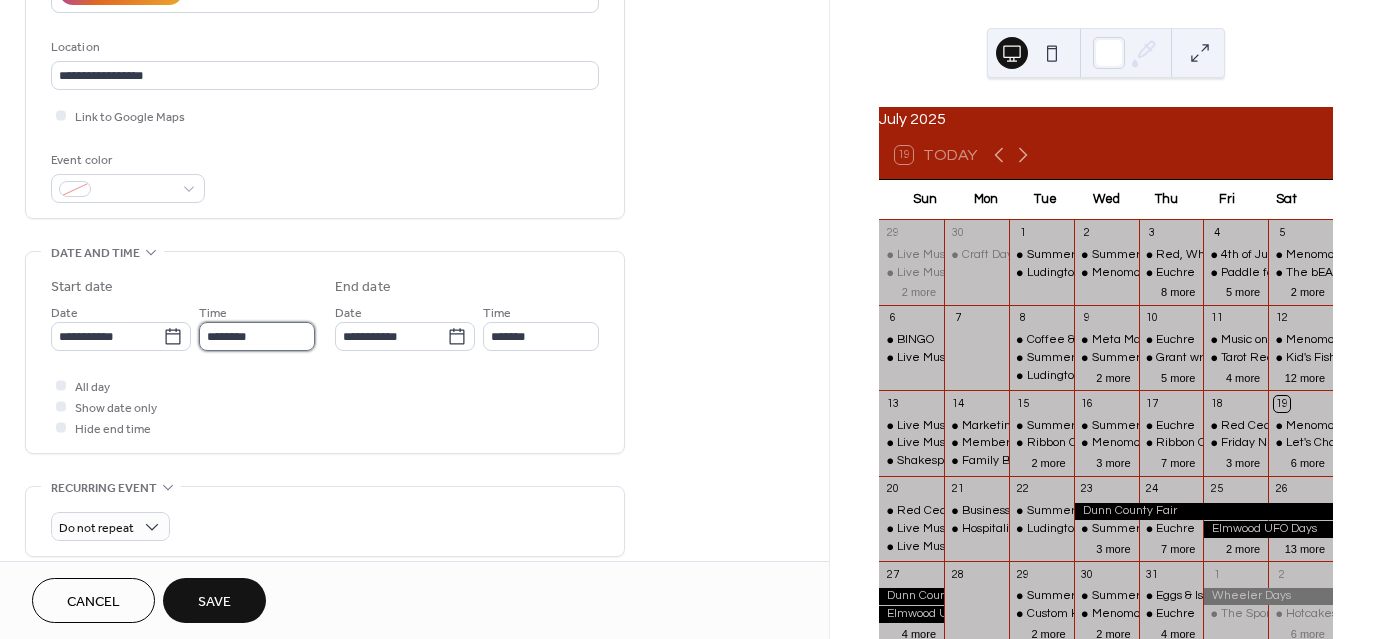 click on "********" at bounding box center (257, 336) 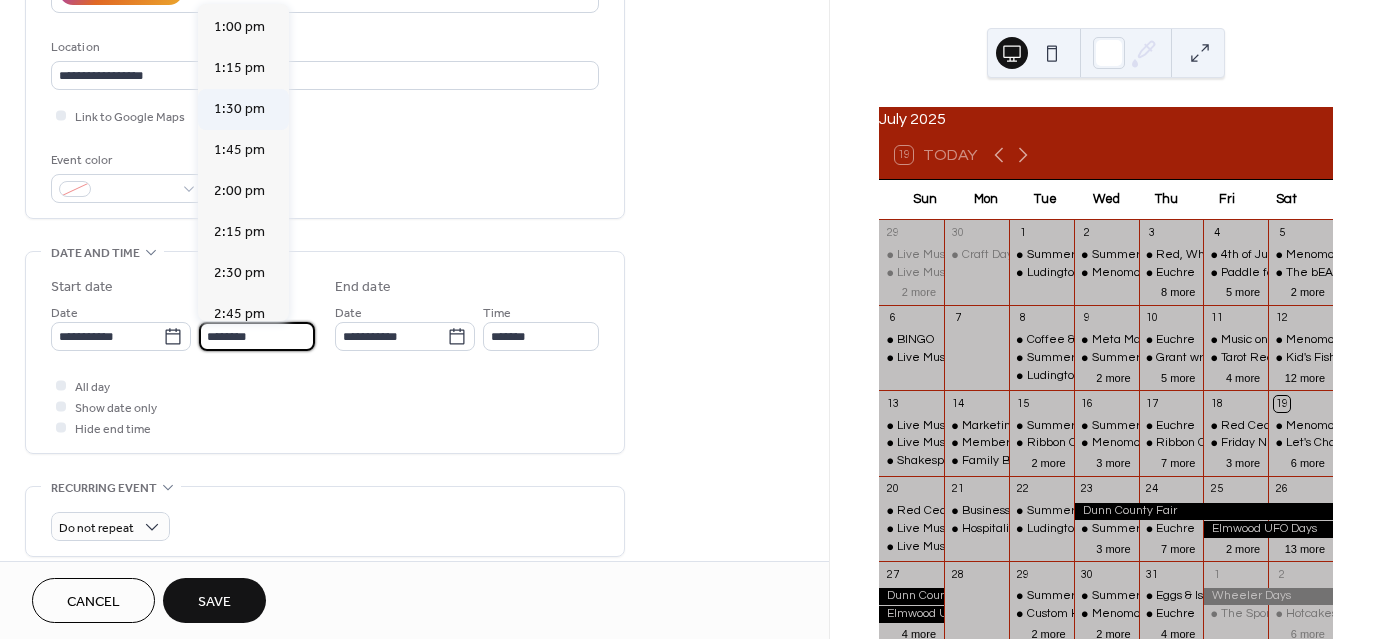 scroll, scrollTop: 2168, scrollLeft: 0, axis: vertical 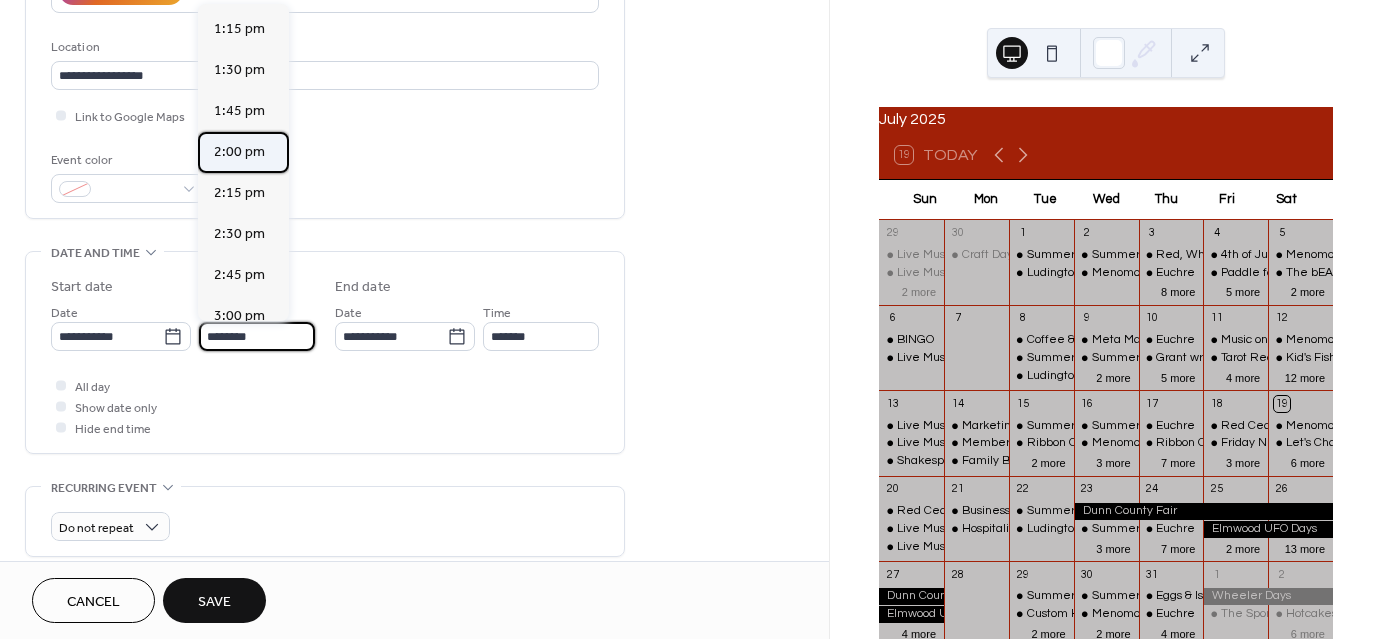 click on "2:00 pm" at bounding box center [239, 152] 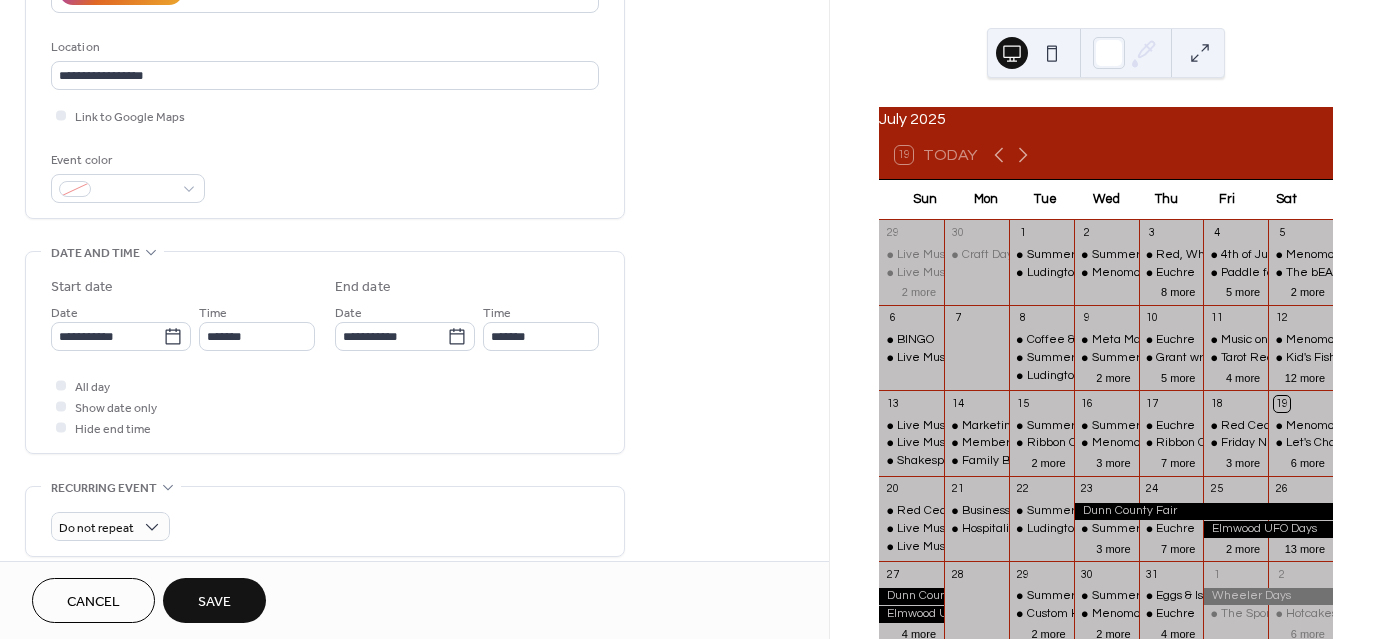 type on "*******" 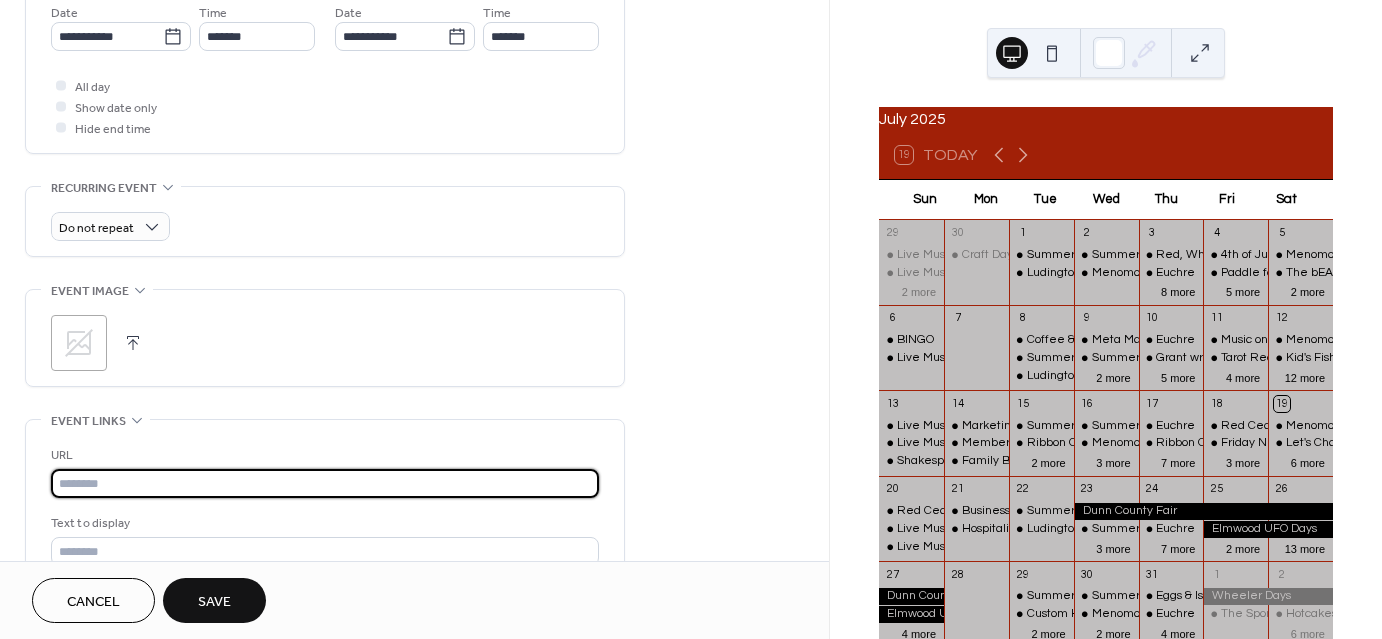 paste on "**********" 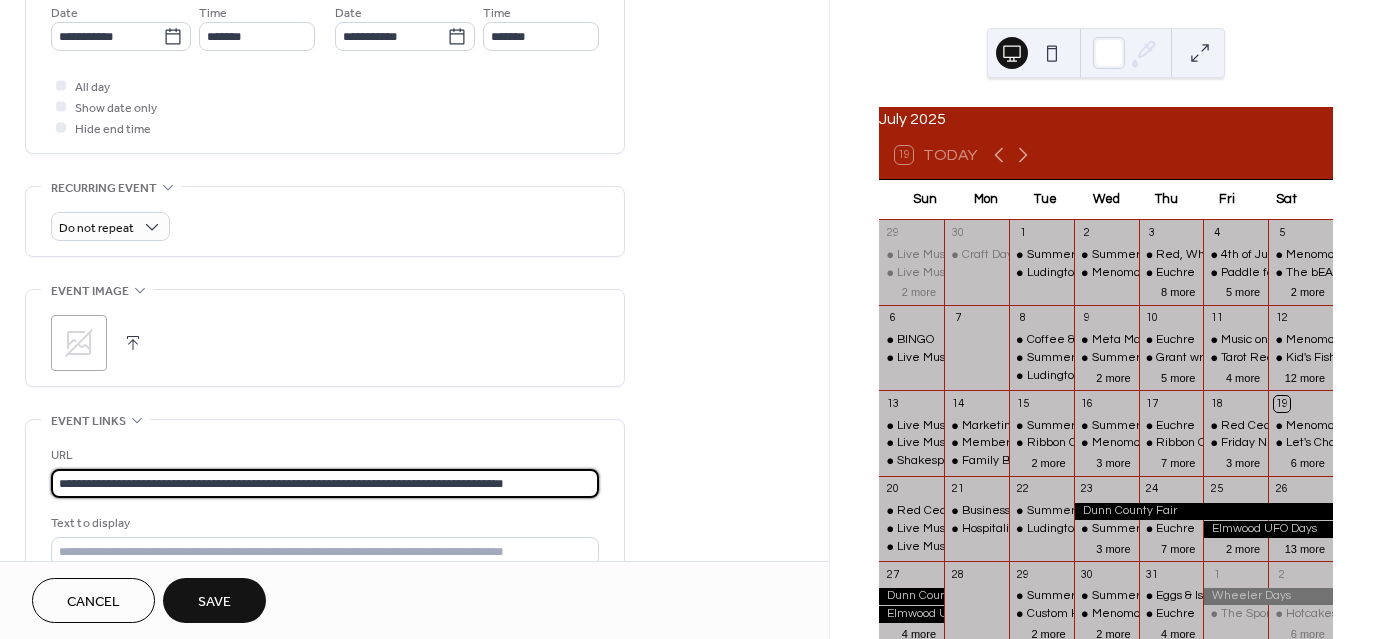 type on "**********" 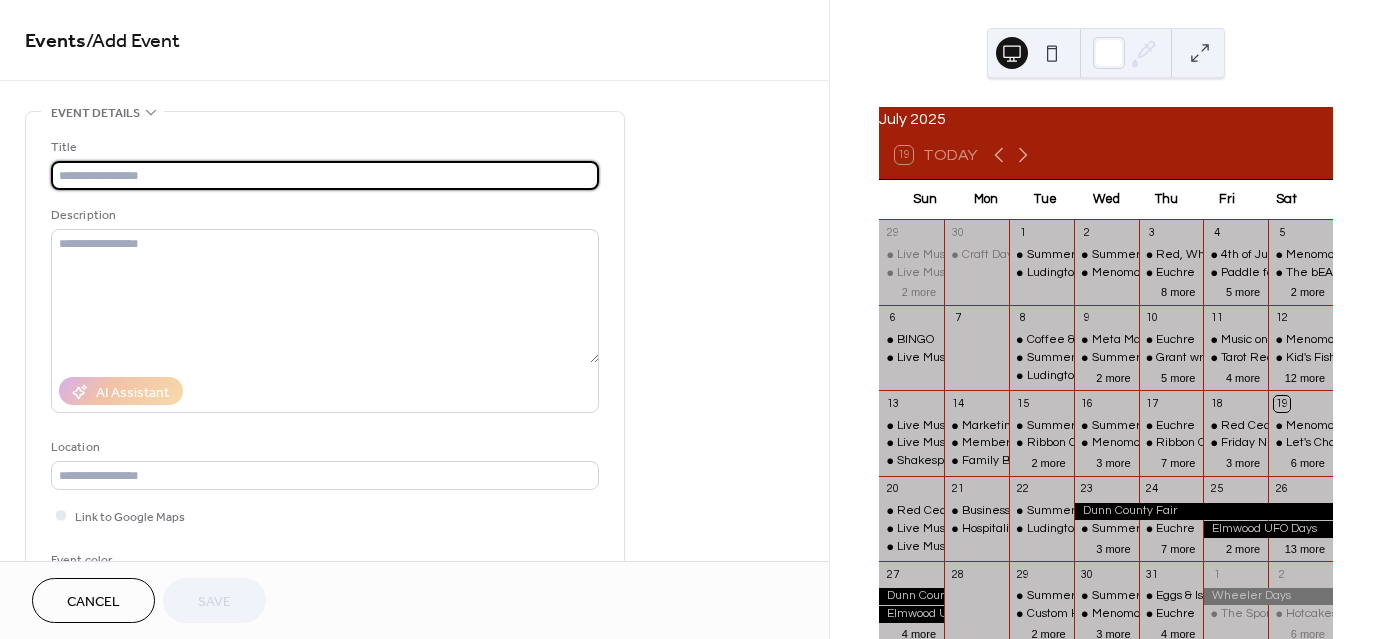 scroll, scrollTop: 0, scrollLeft: 0, axis: both 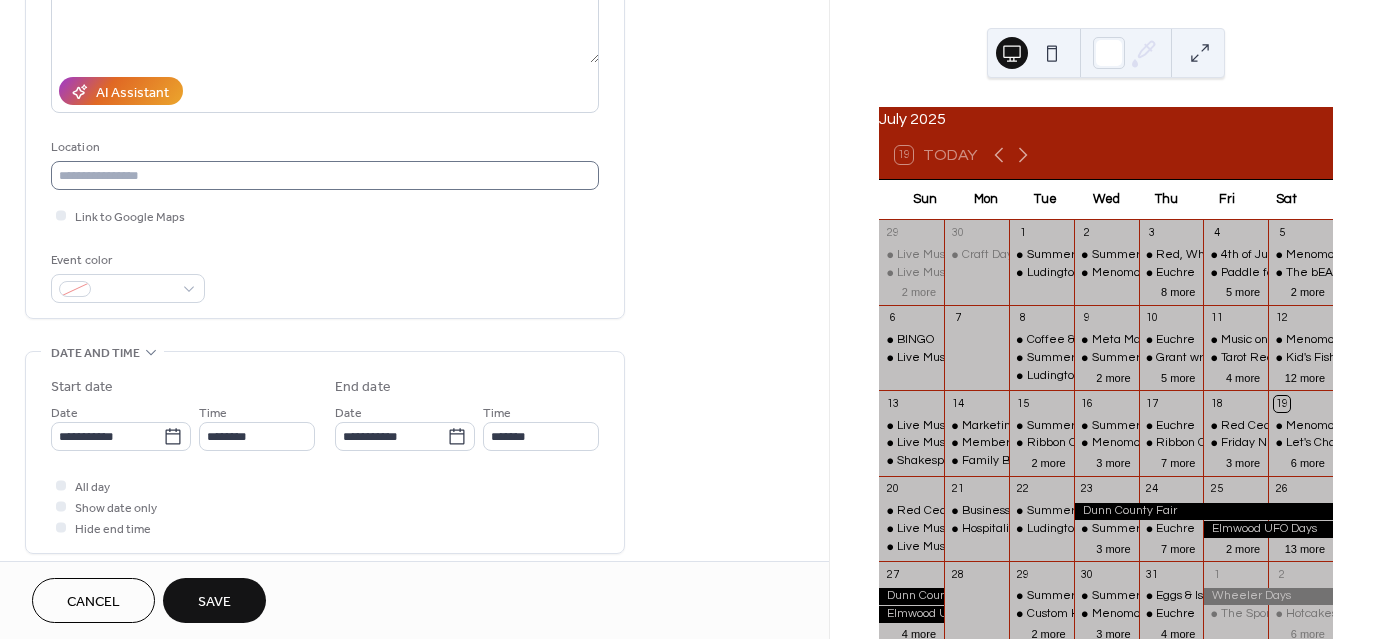 type on "**********" 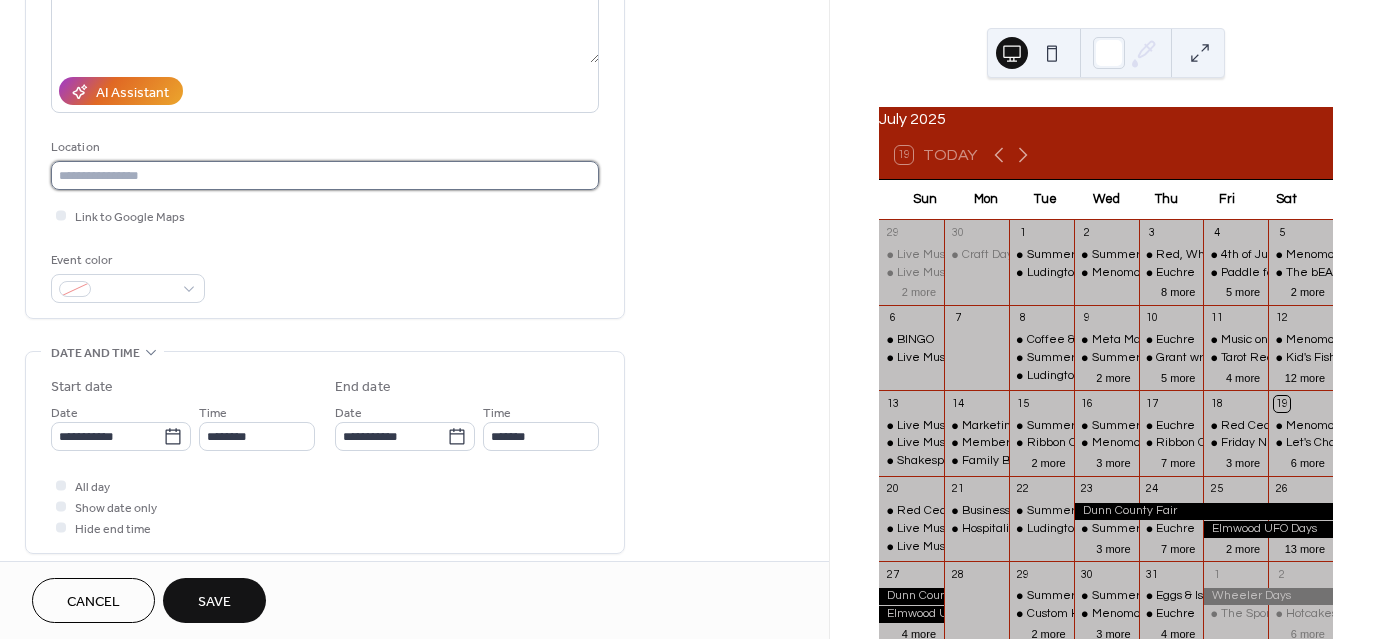 click at bounding box center (325, 175) 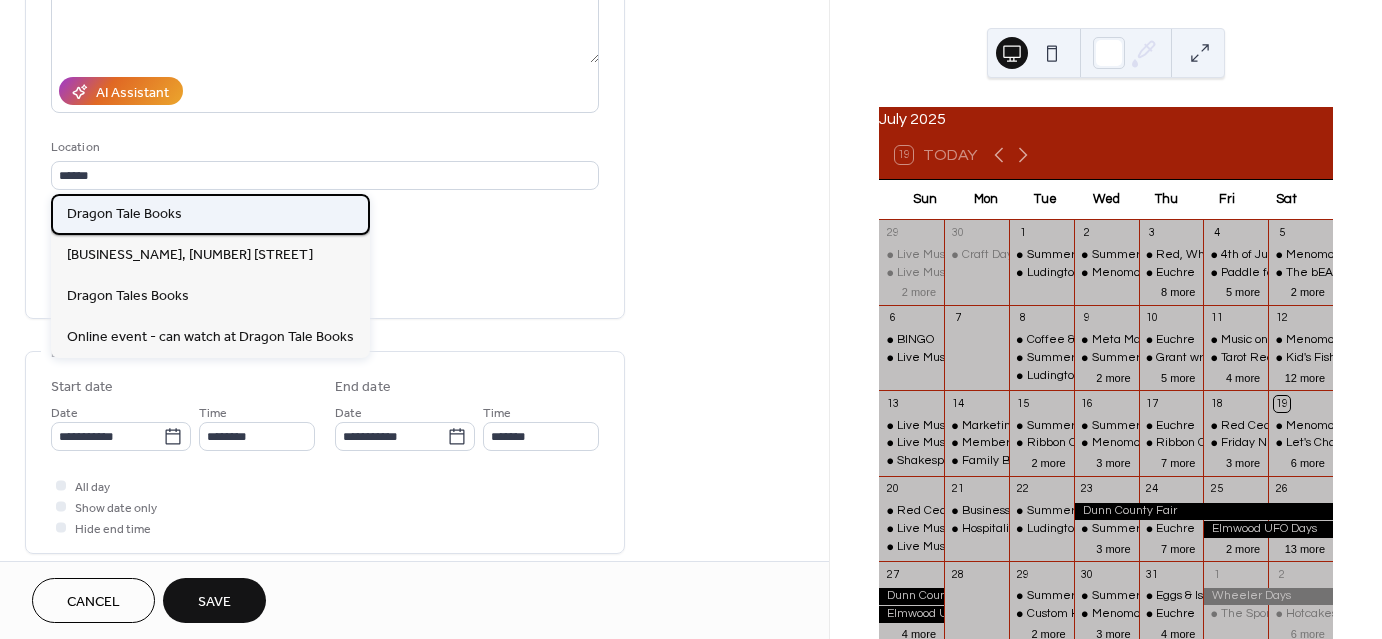 click on "Dragon Tale Books" at bounding box center [124, 213] 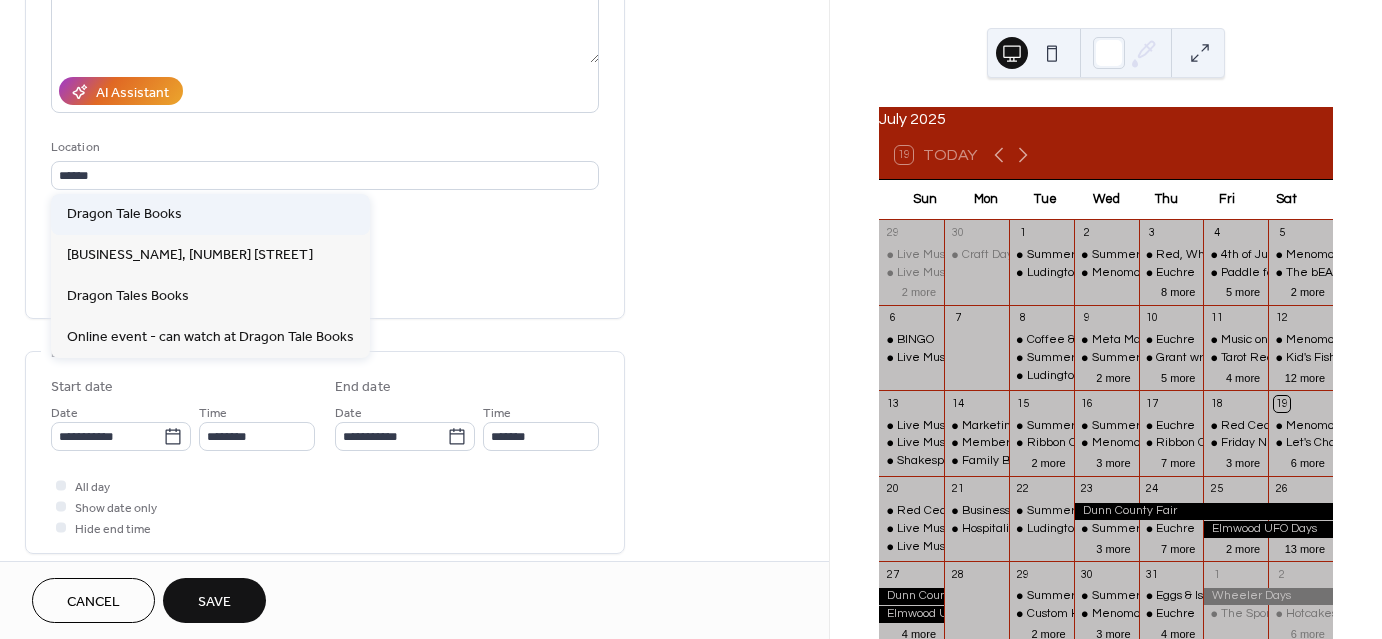 type on "**********" 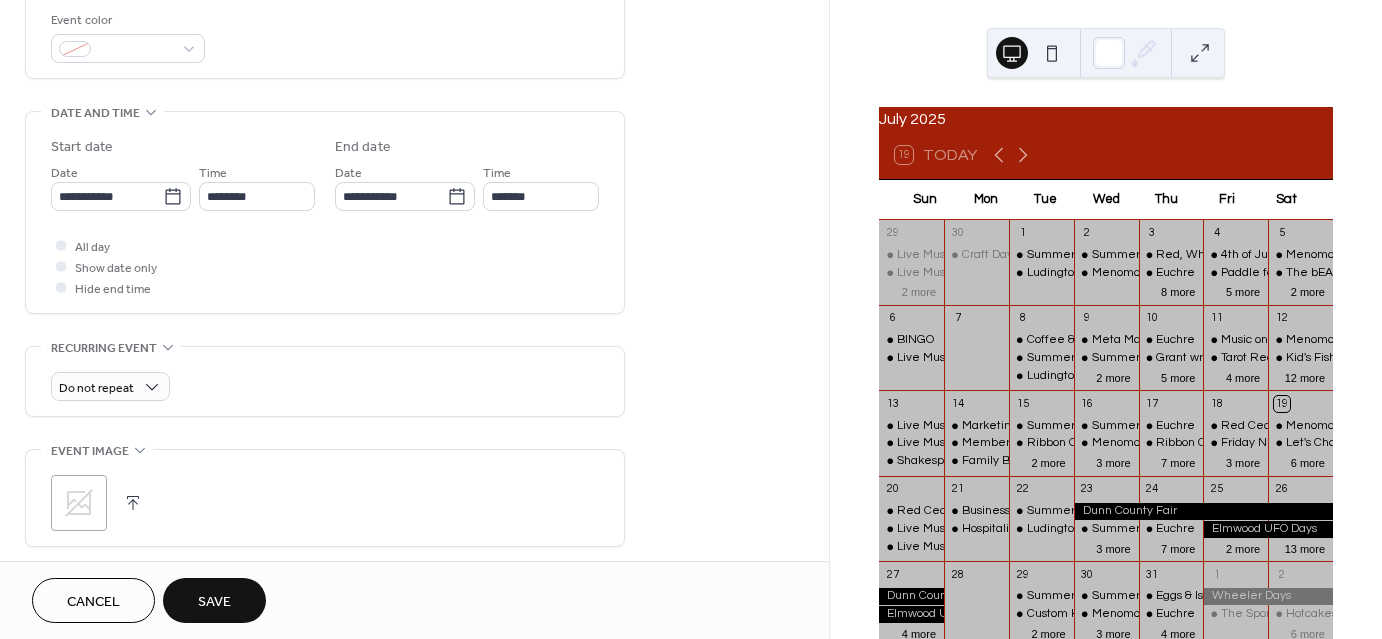 scroll, scrollTop: 600, scrollLeft: 0, axis: vertical 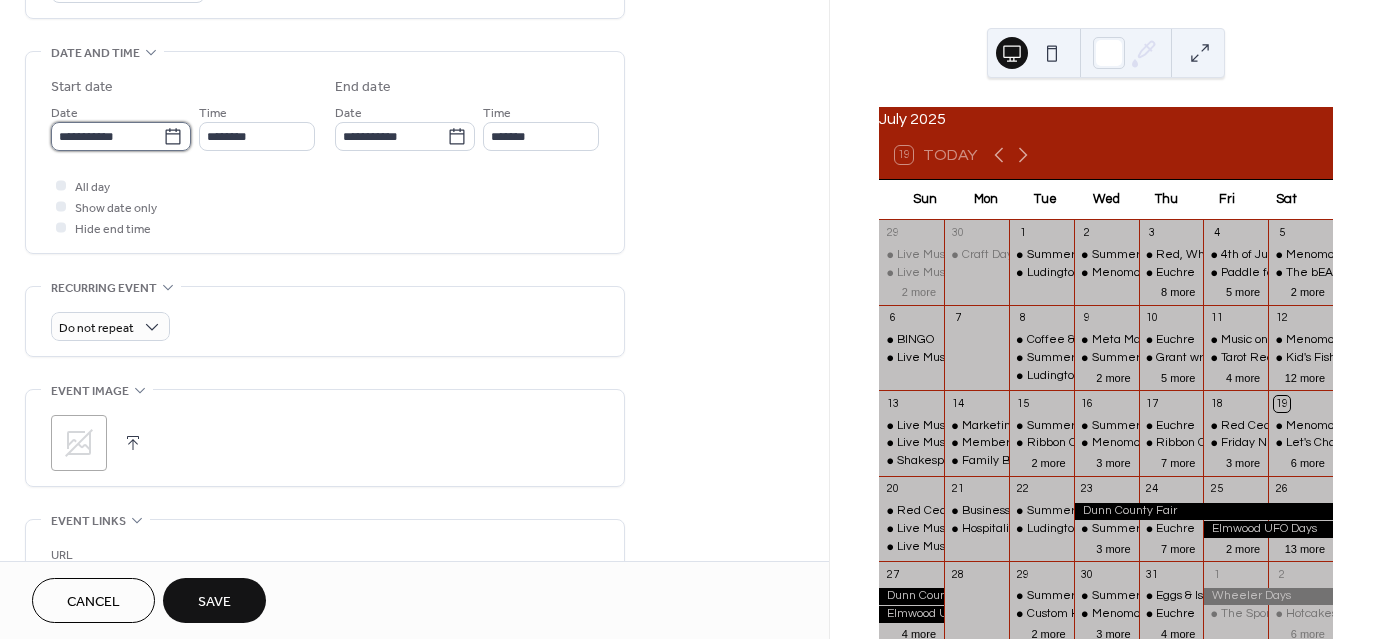 click on "**********" at bounding box center [107, 136] 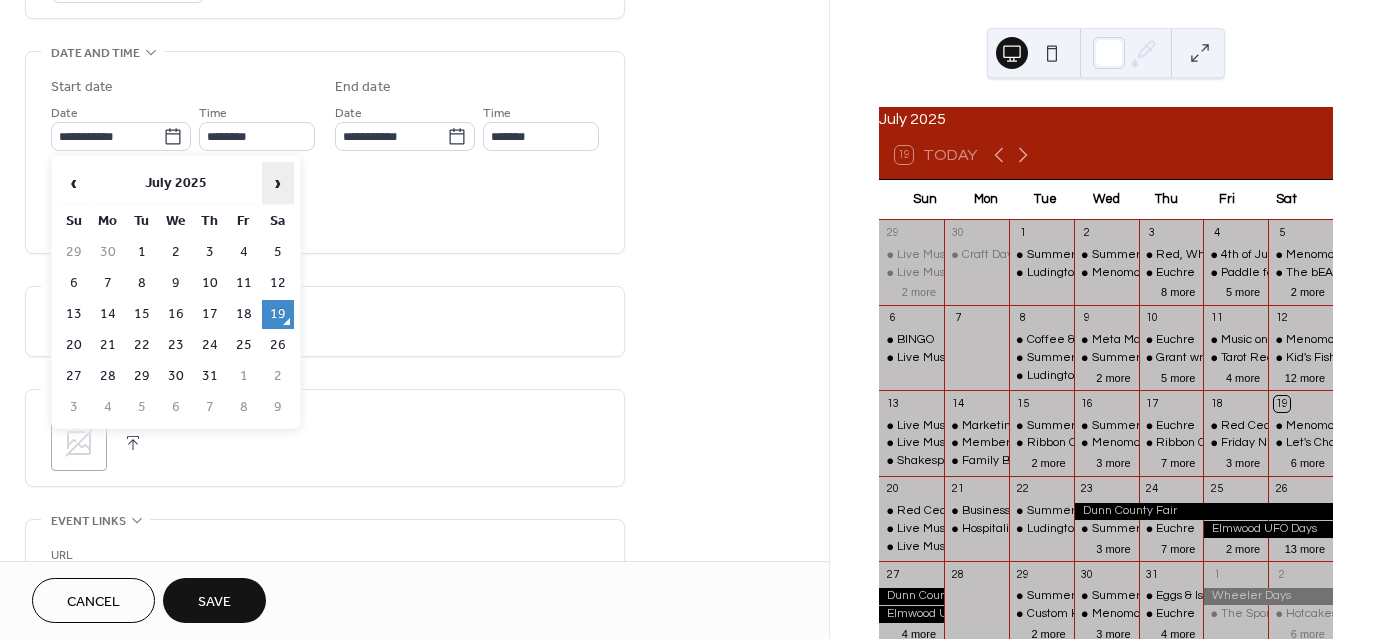 click on "›" at bounding box center [278, 183] 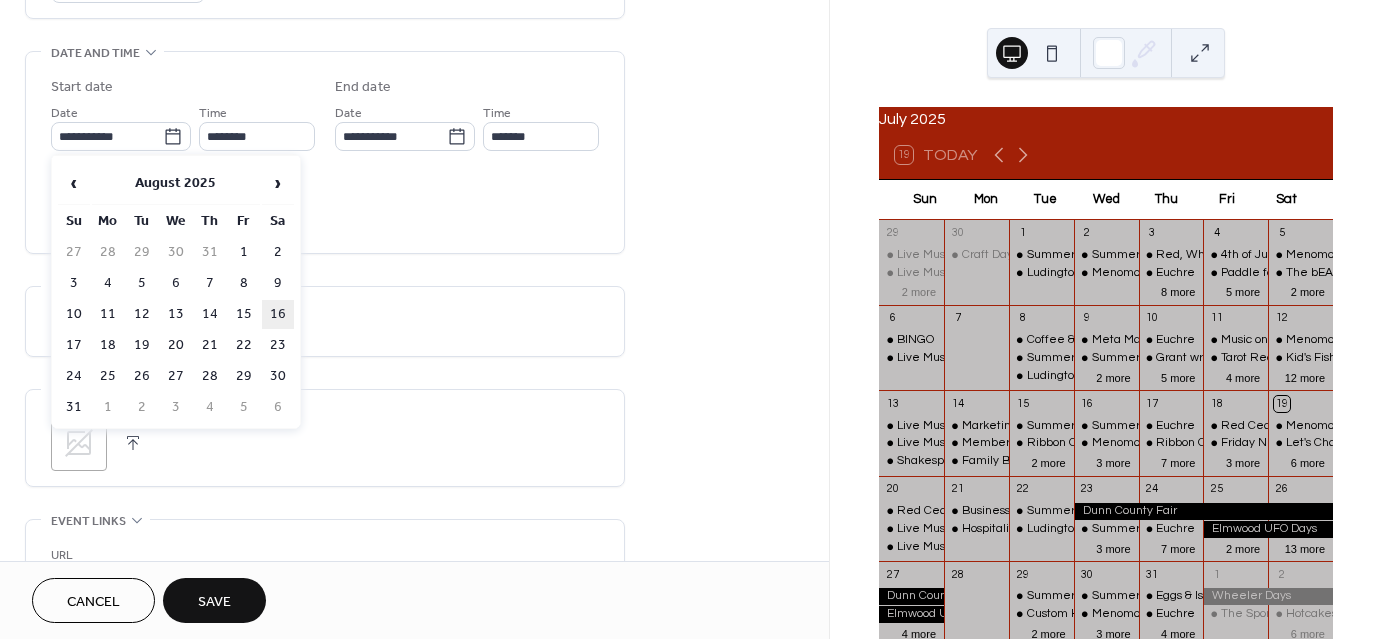 click on "16" at bounding box center [278, 314] 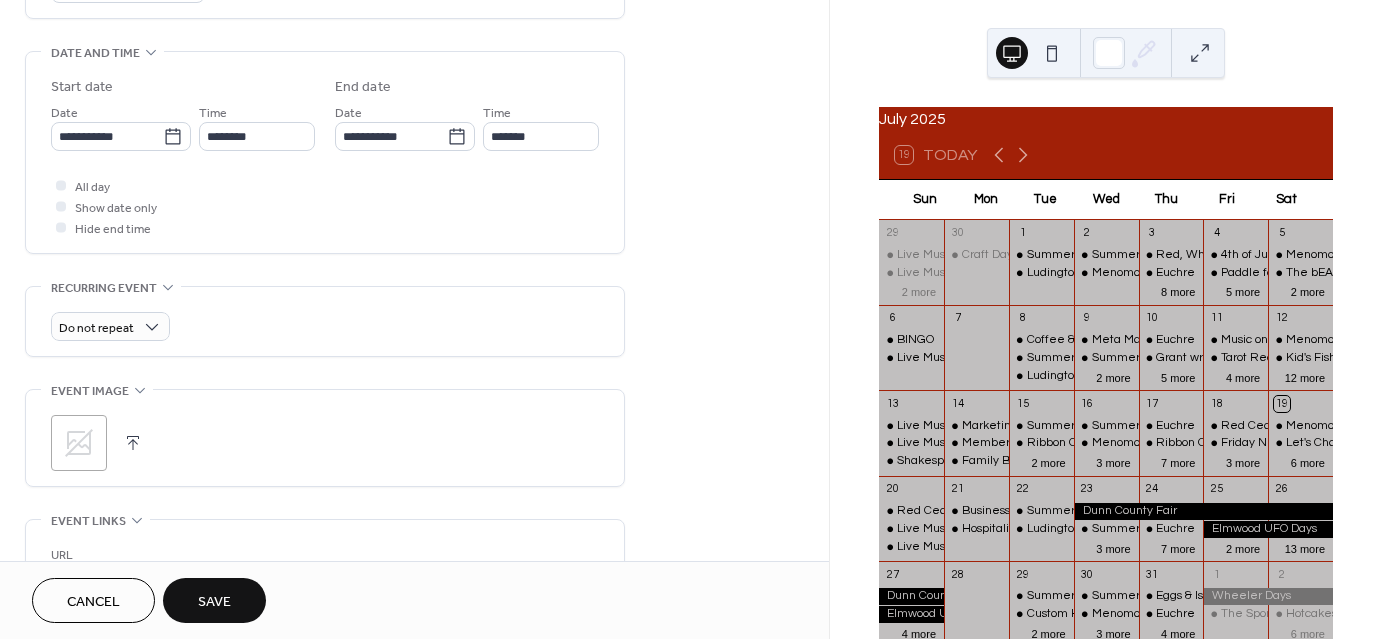click on "Time ********" at bounding box center [257, 126] 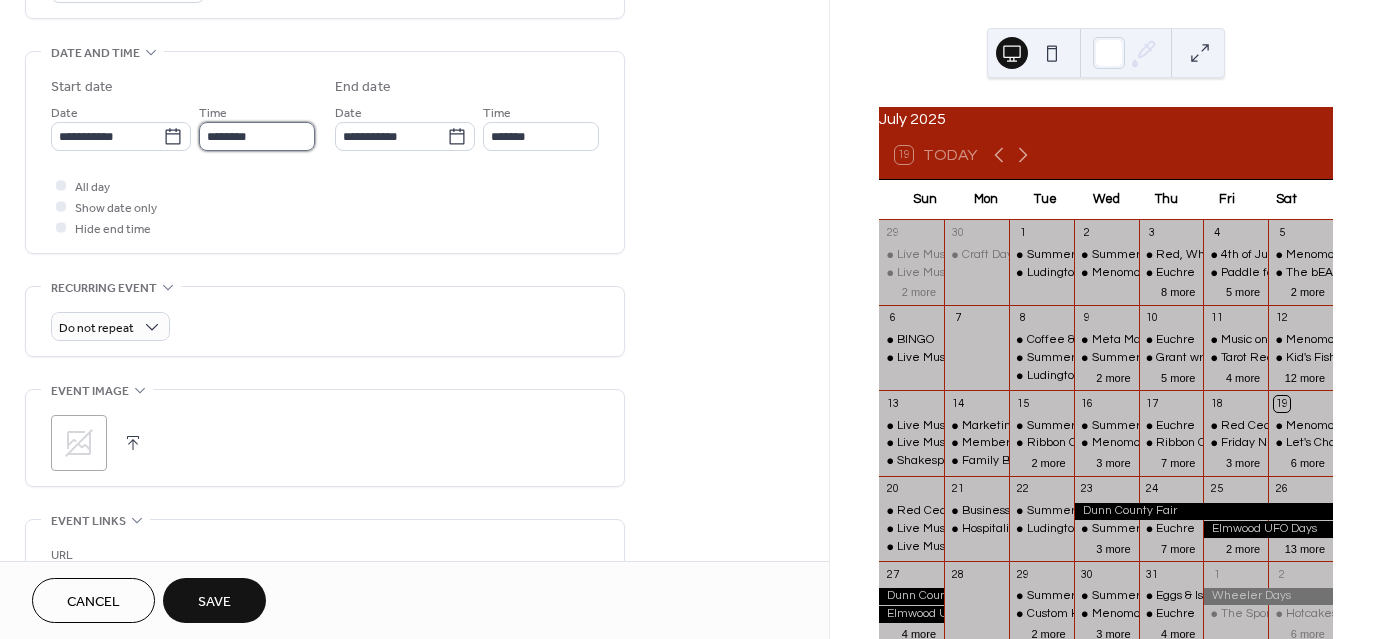 click on "********" at bounding box center (257, 136) 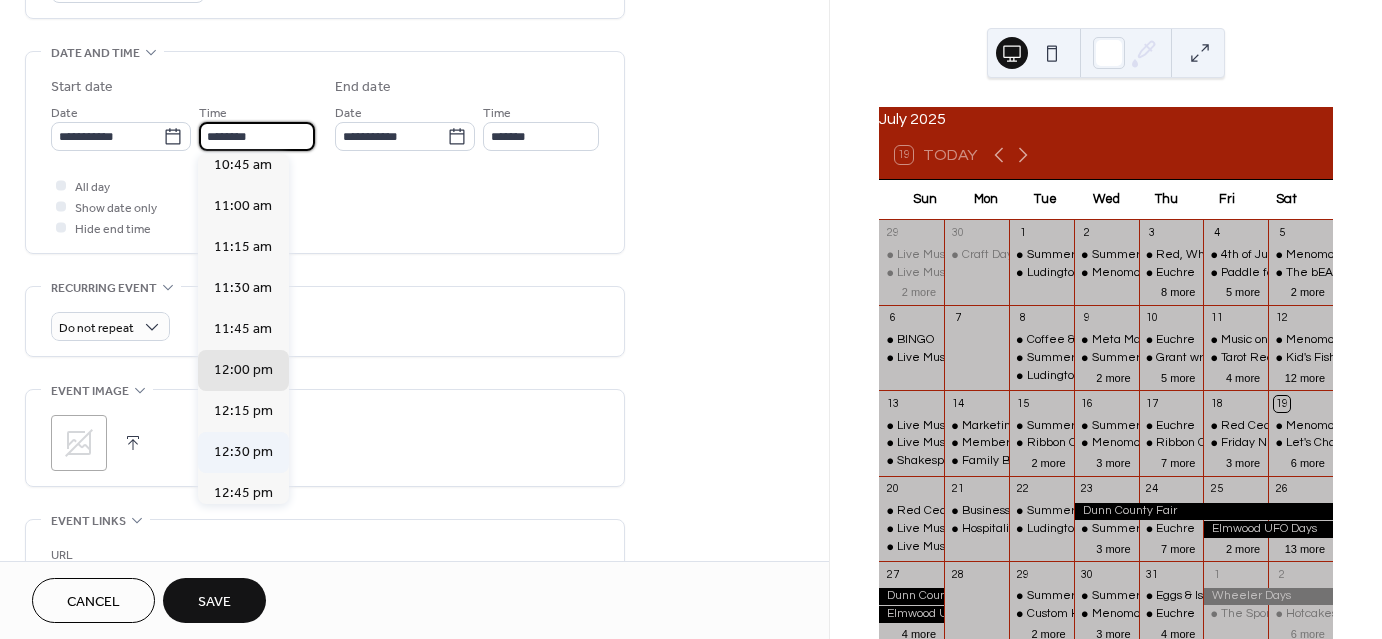 scroll, scrollTop: 1768, scrollLeft: 0, axis: vertical 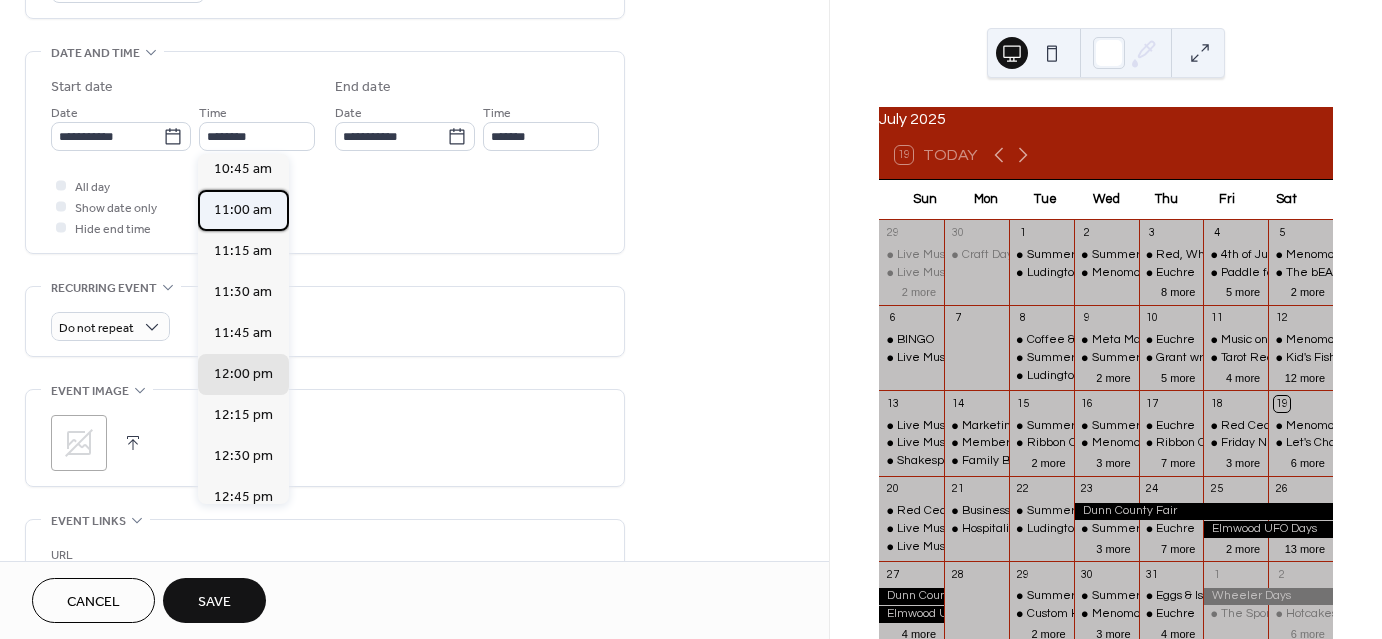 click on "11:00 am" at bounding box center (243, 210) 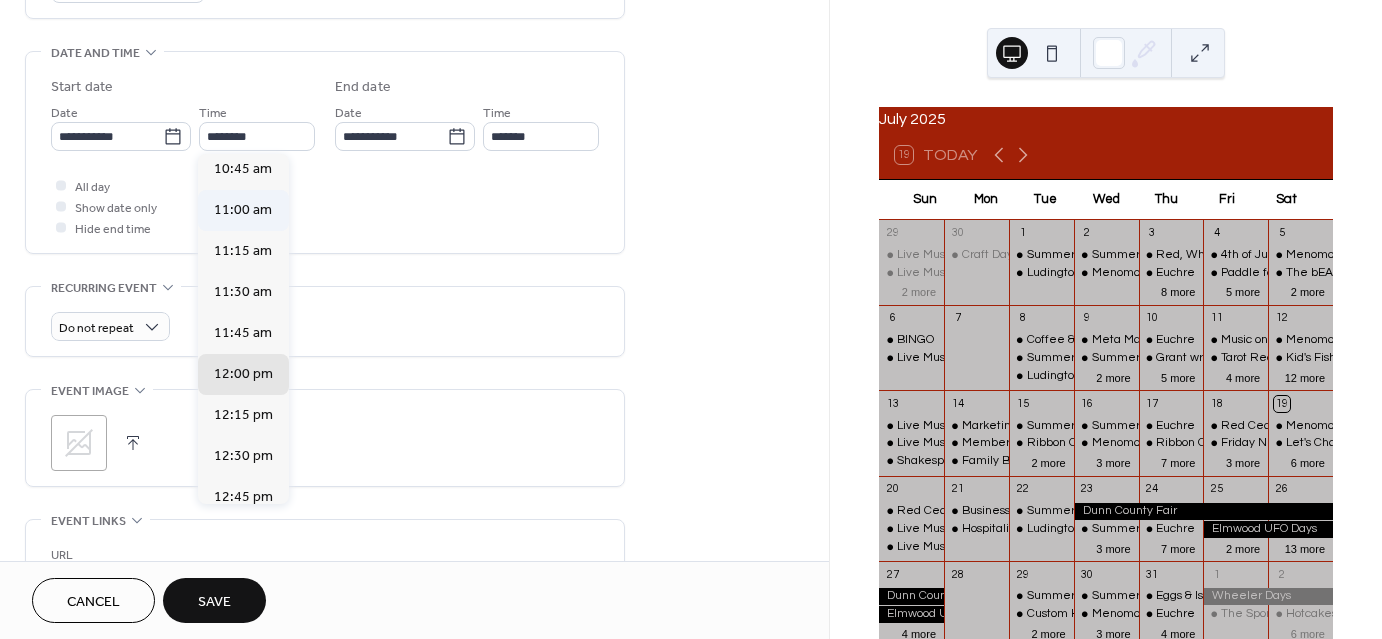 type on "********" 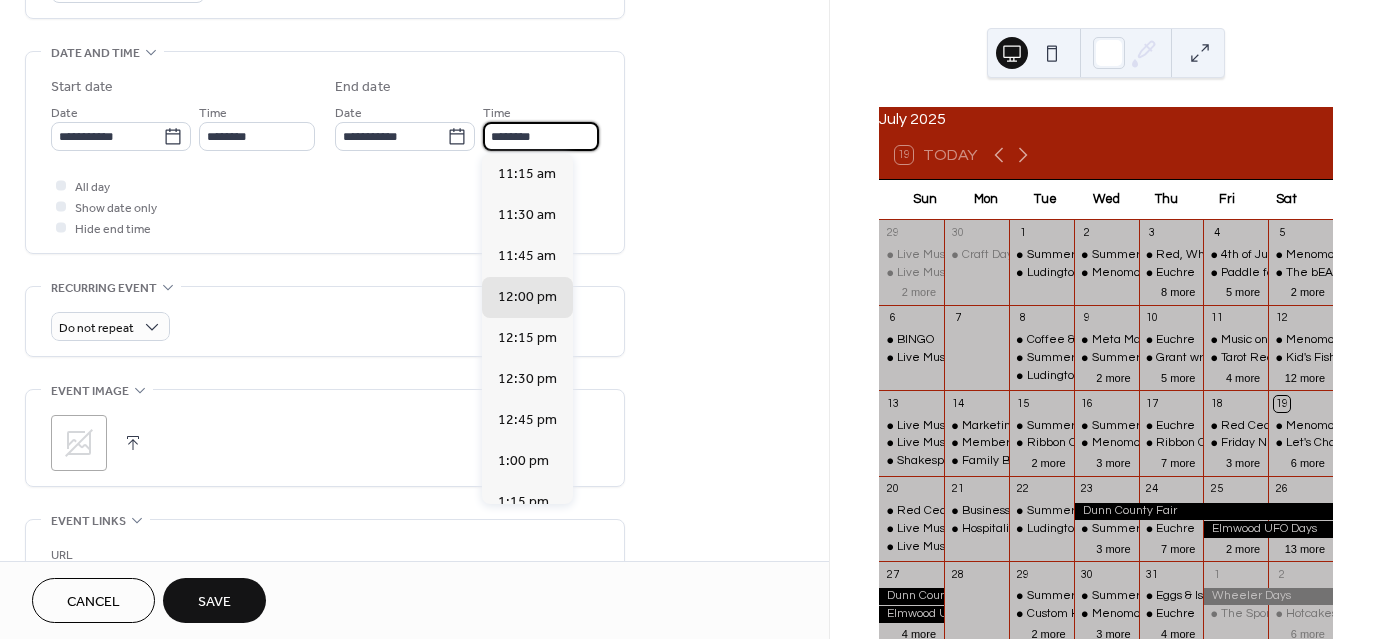 click on "********" at bounding box center [541, 136] 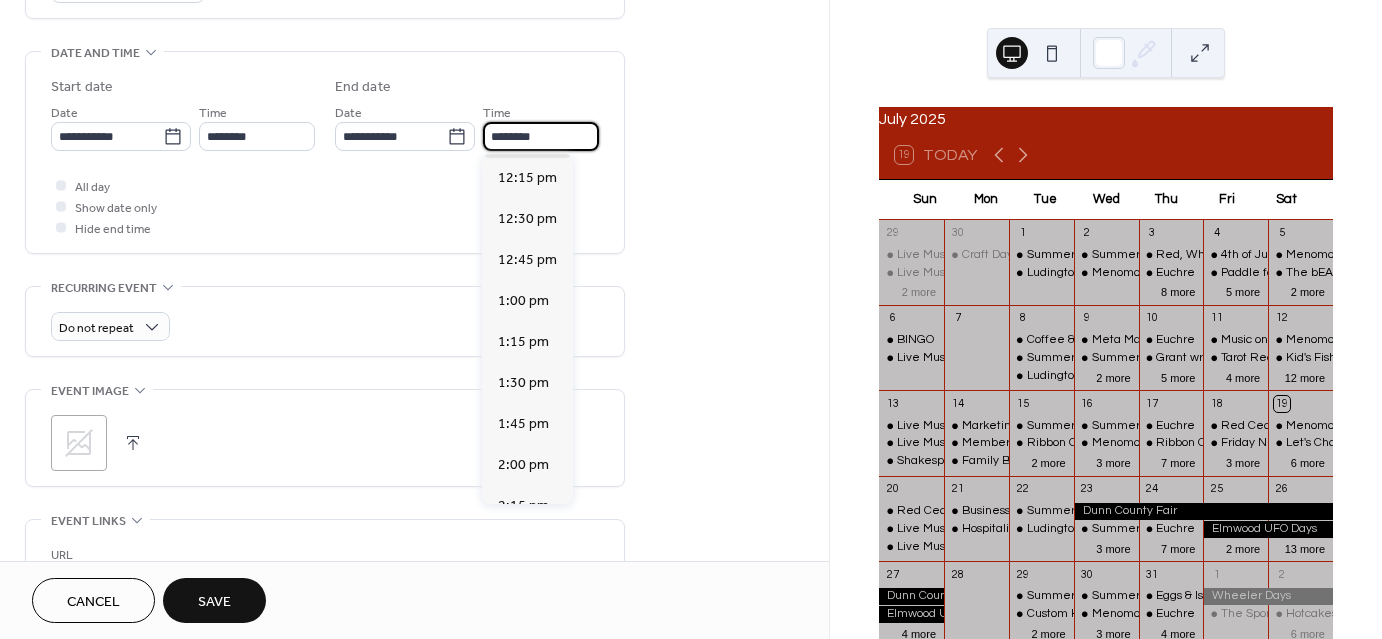 scroll, scrollTop: 200, scrollLeft: 0, axis: vertical 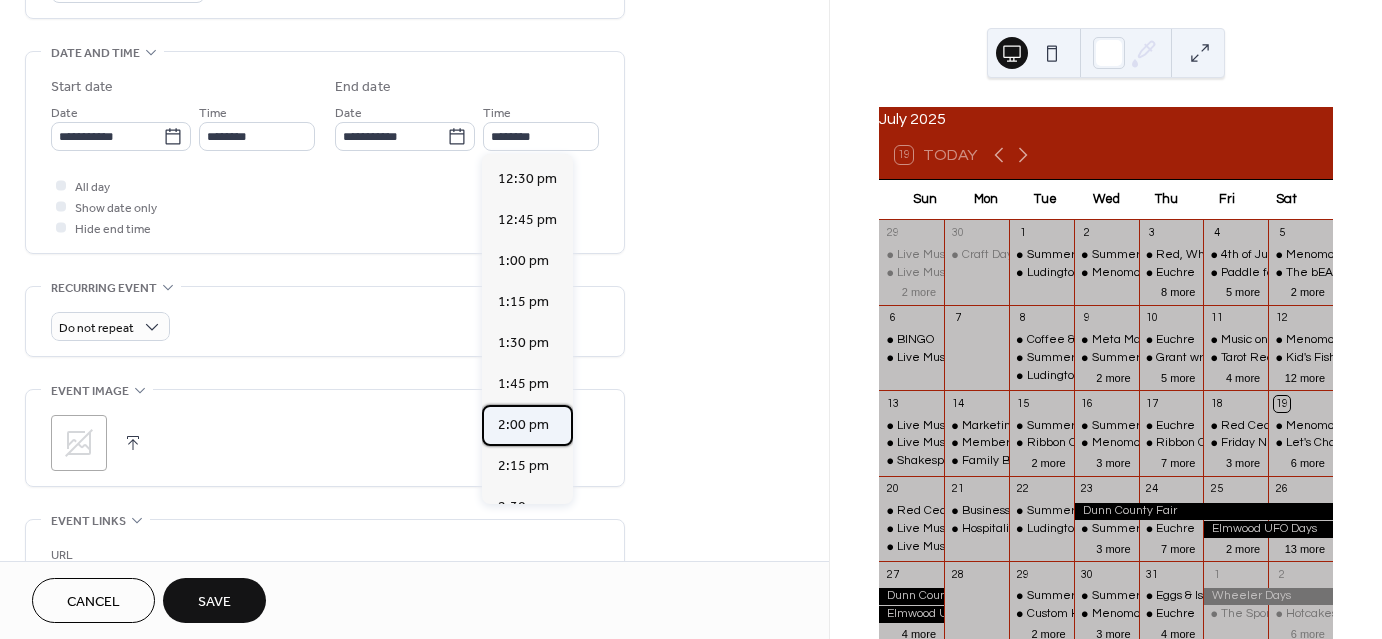 click on "2:00 pm" at bounding box center [523, 425] 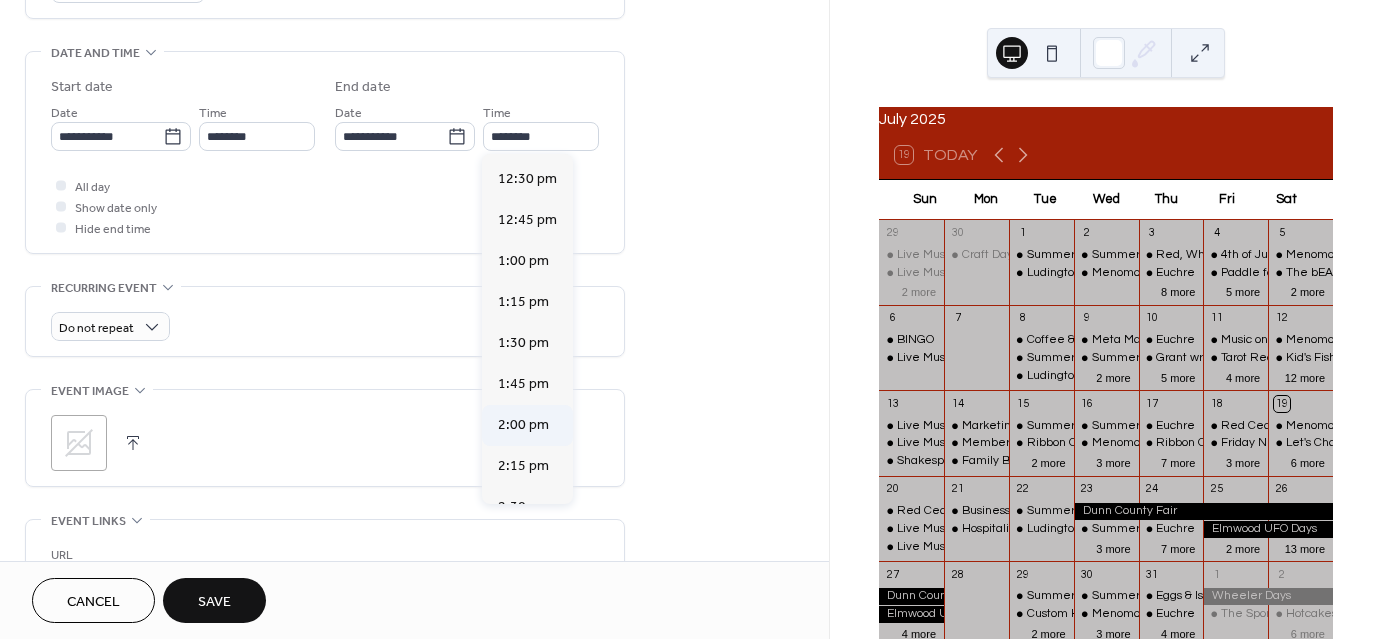 type on "*******" 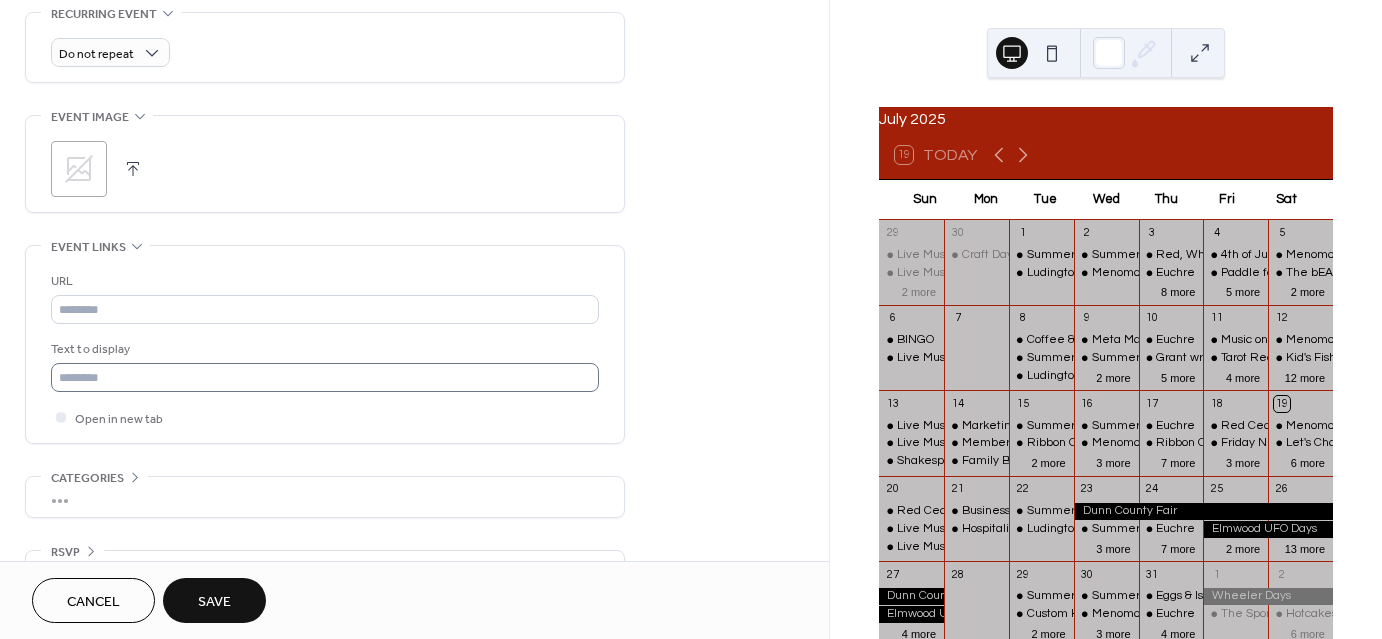 scroll, scrollTop: 922, scrollLeft: 0, axis: vertical 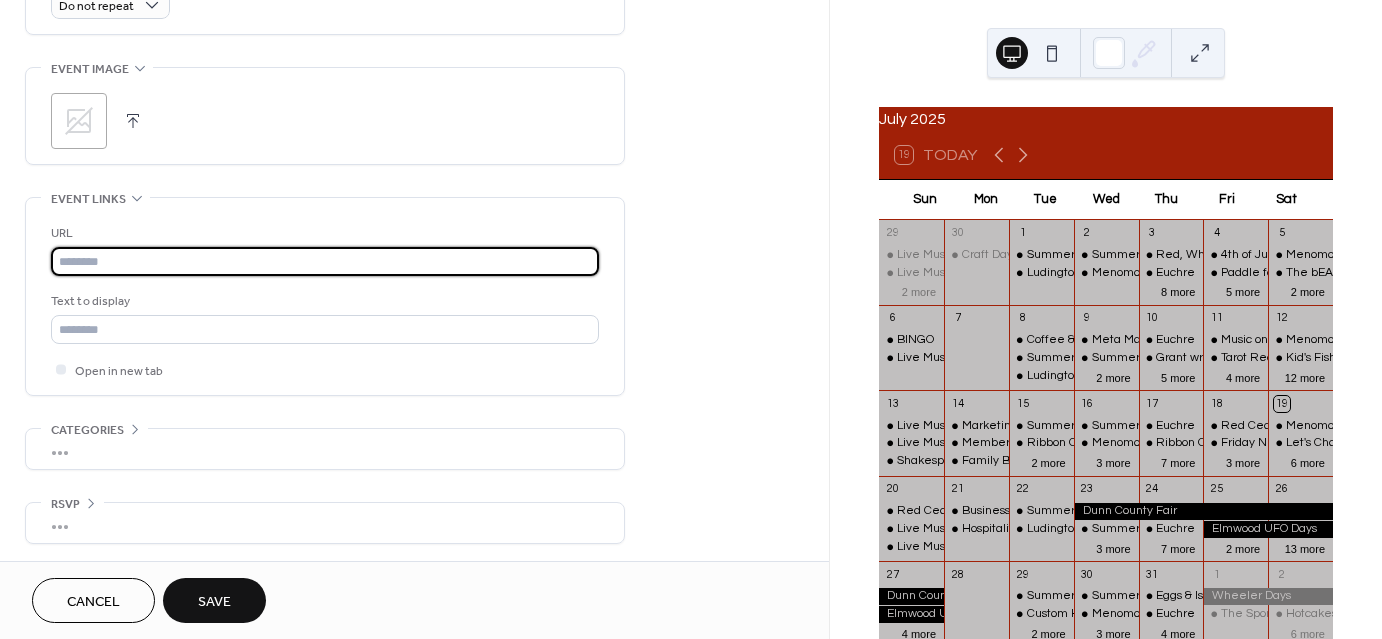 paste on "**********" 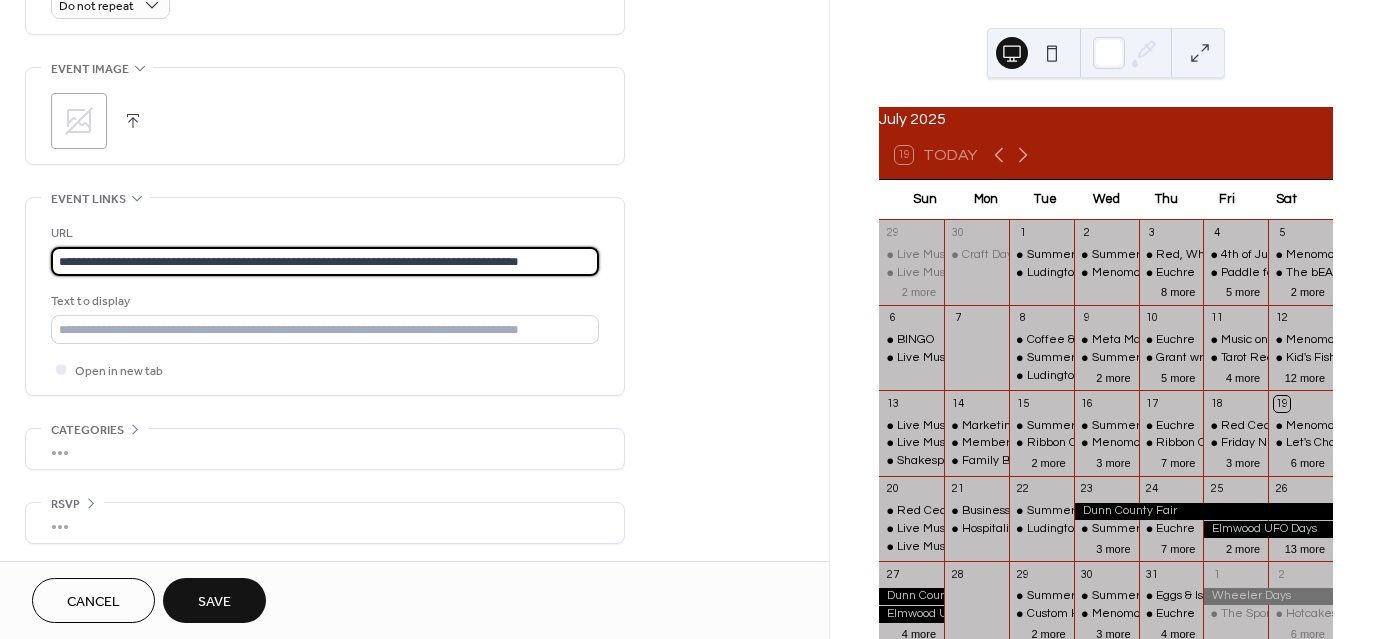 scroll, scrollTop: 0, scrollLeft: 13, axis: horizontal 